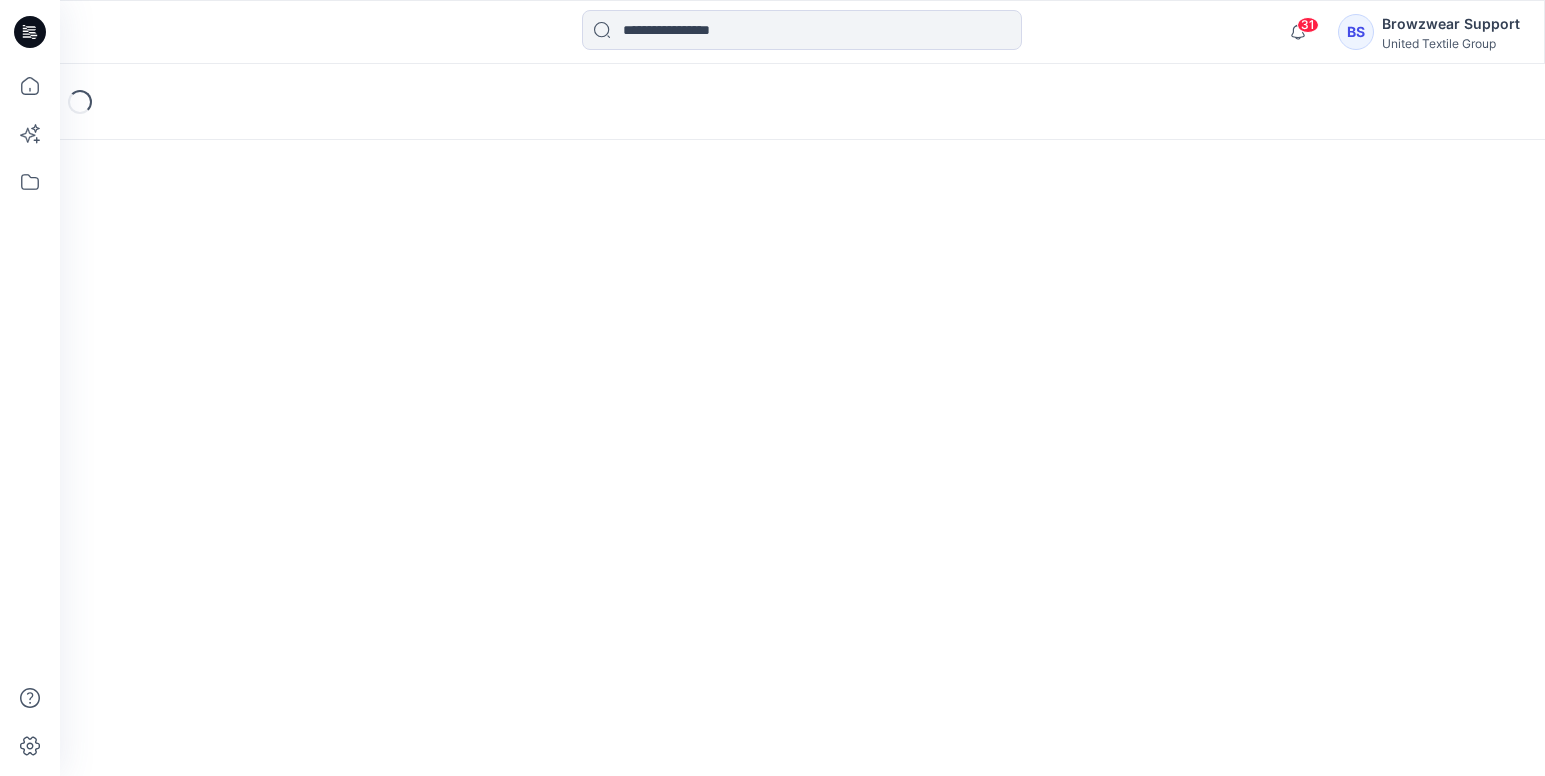 scroll, scrollTop: 0, scrollLeft: 0, axis: both 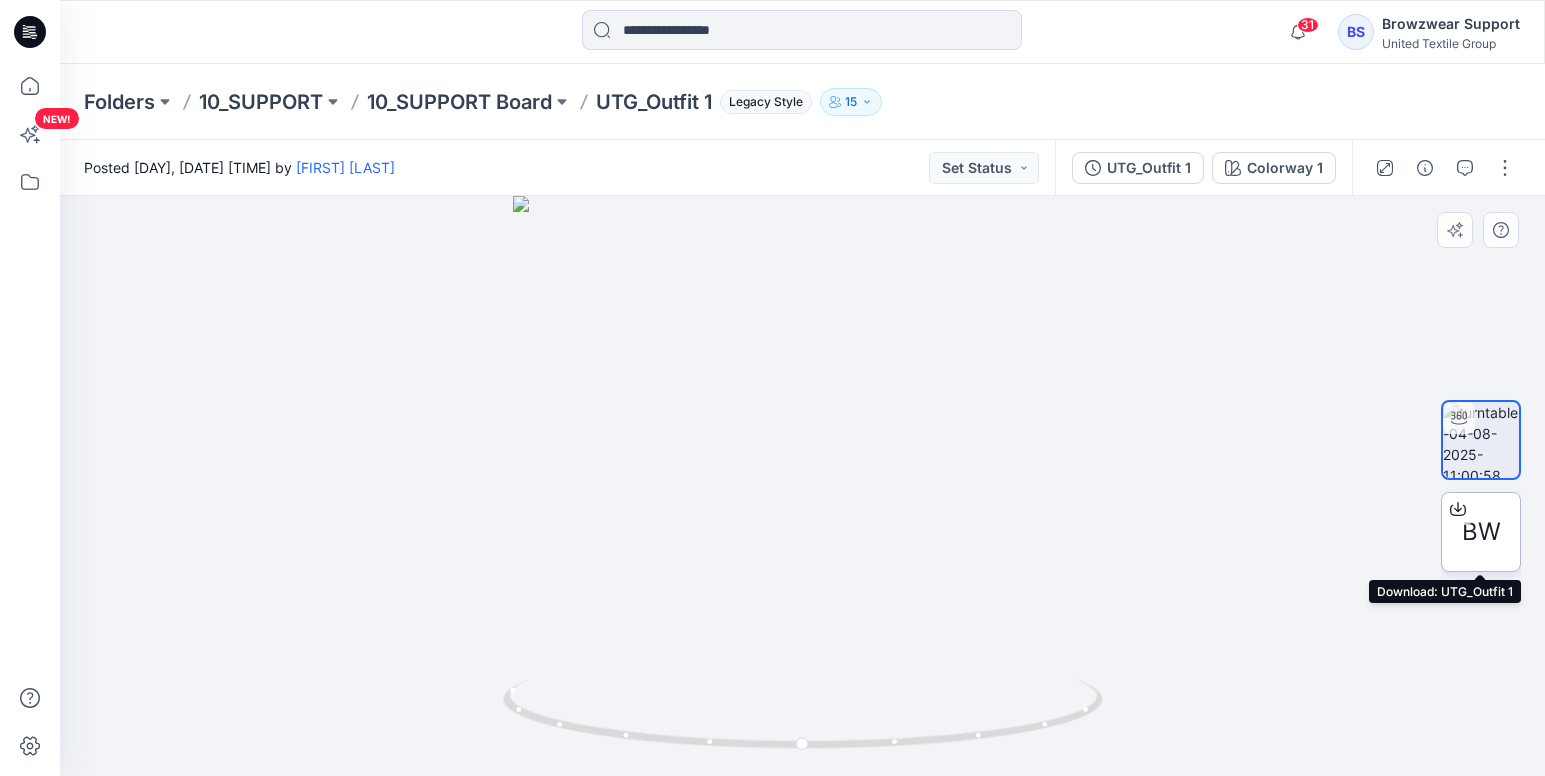 click on "BW" at bounding box center (1481, 532) 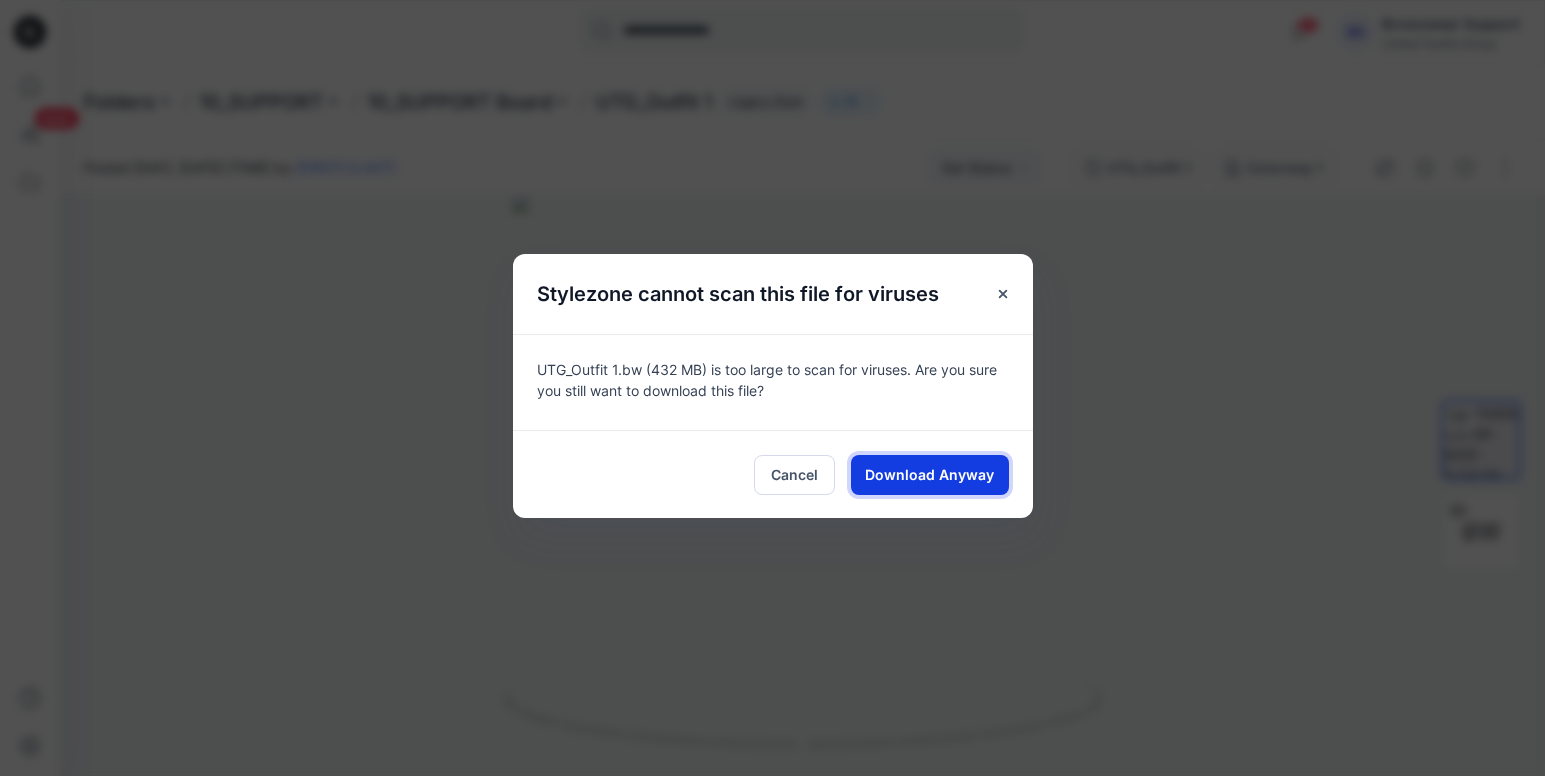 click on "Download Anyway" at bounding box center (929, 474) 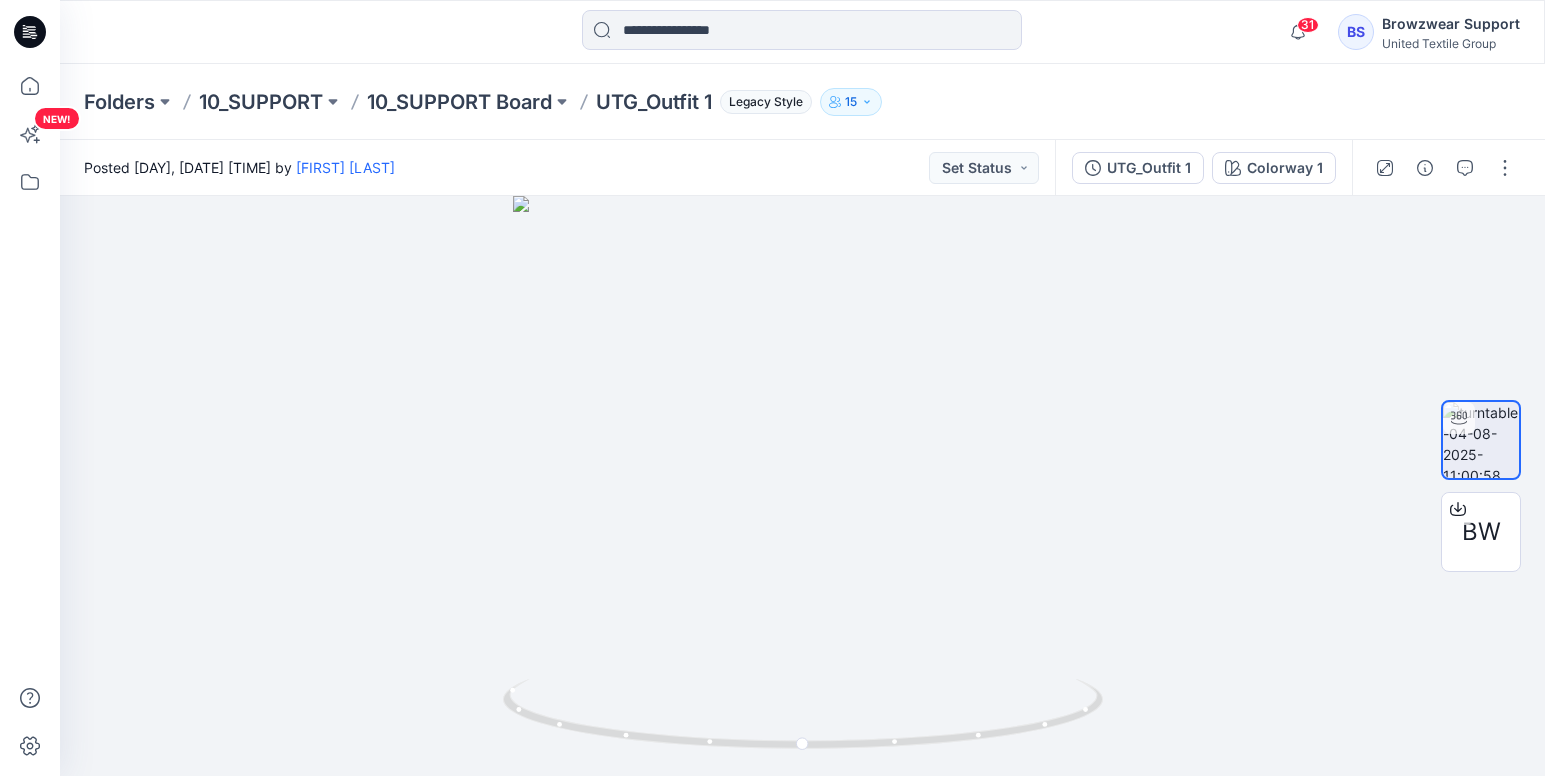 click 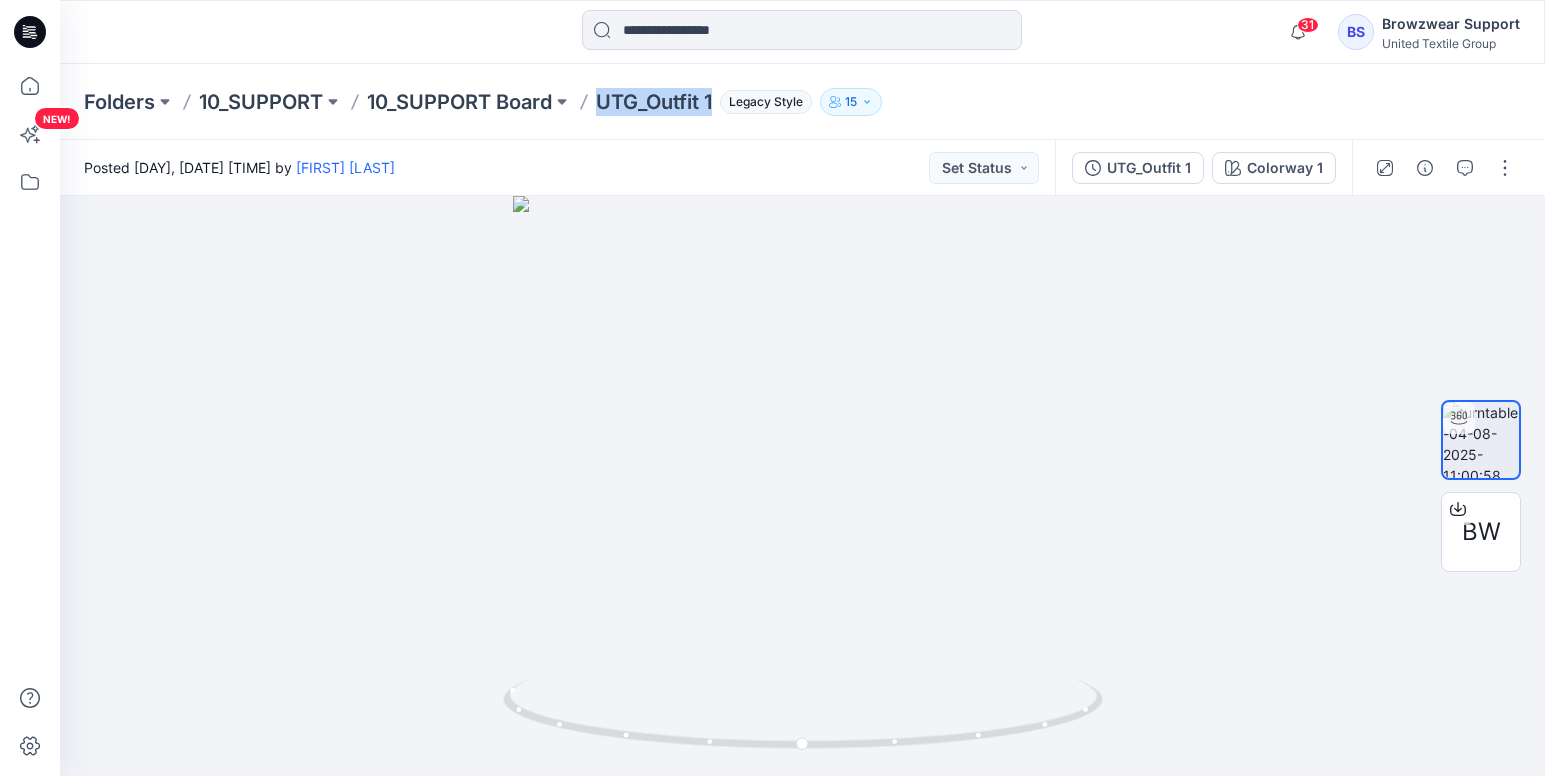 drag, startPoint x: 602, startPoint y: 98, endPoint x: 715, endPoint y: 103, distance: 113.110565 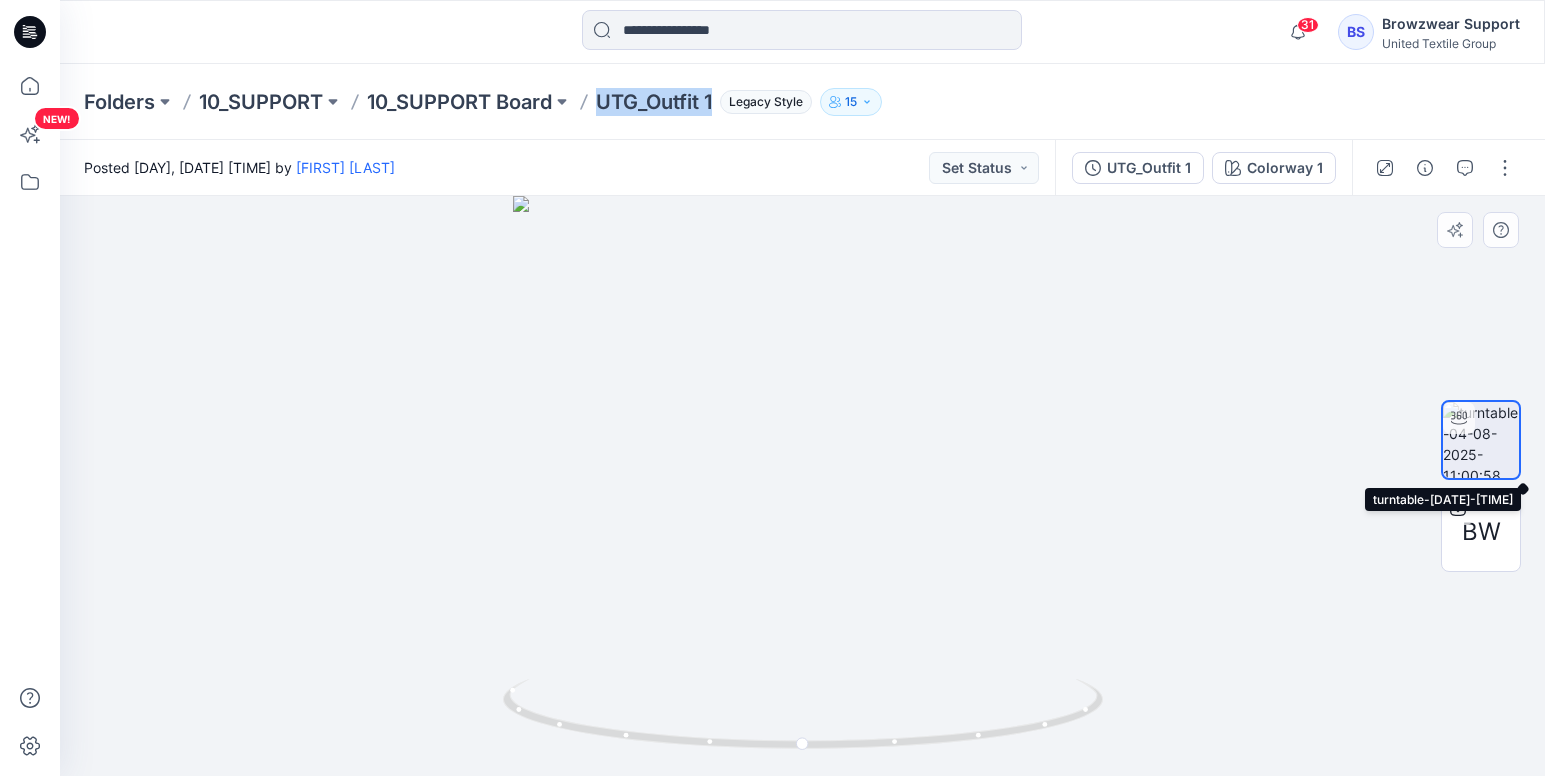 click at bounding box center (1481, 440) 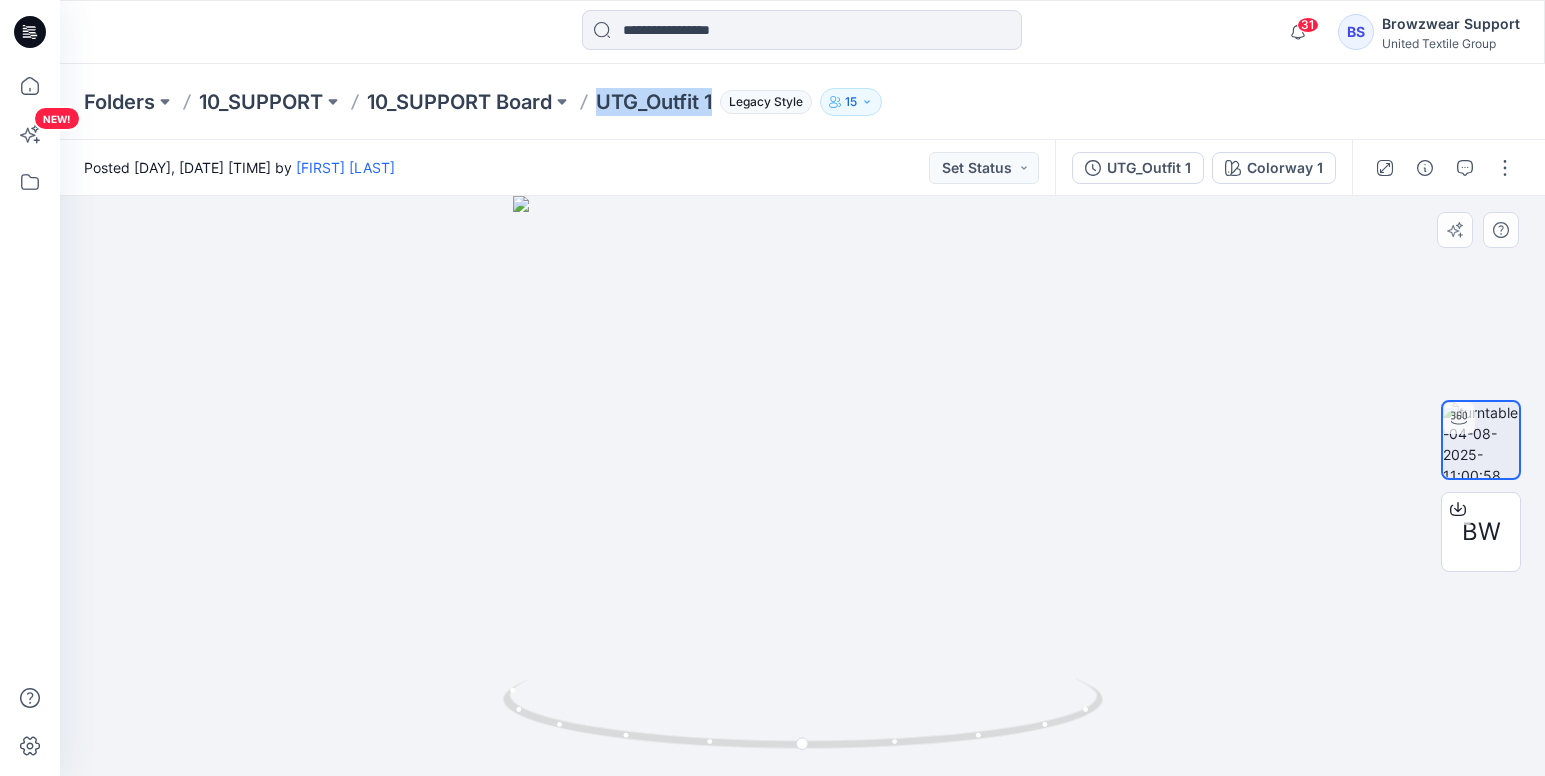 click at bounding box center [1481, 440] 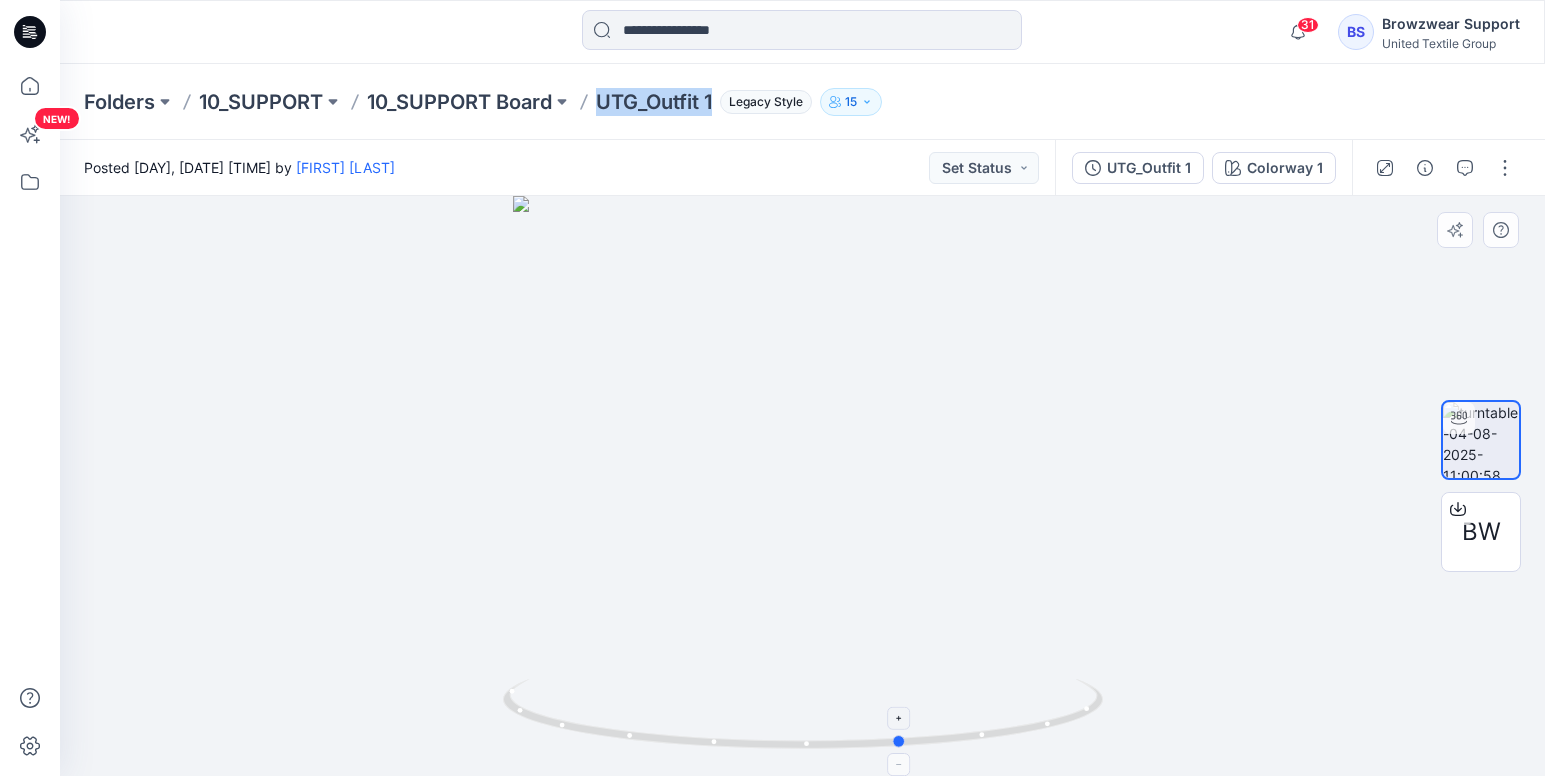 drag, startPoint x: 799, startPoint y: 750, endPoint x: 912, endPoint y: 692, distance: 127.01575 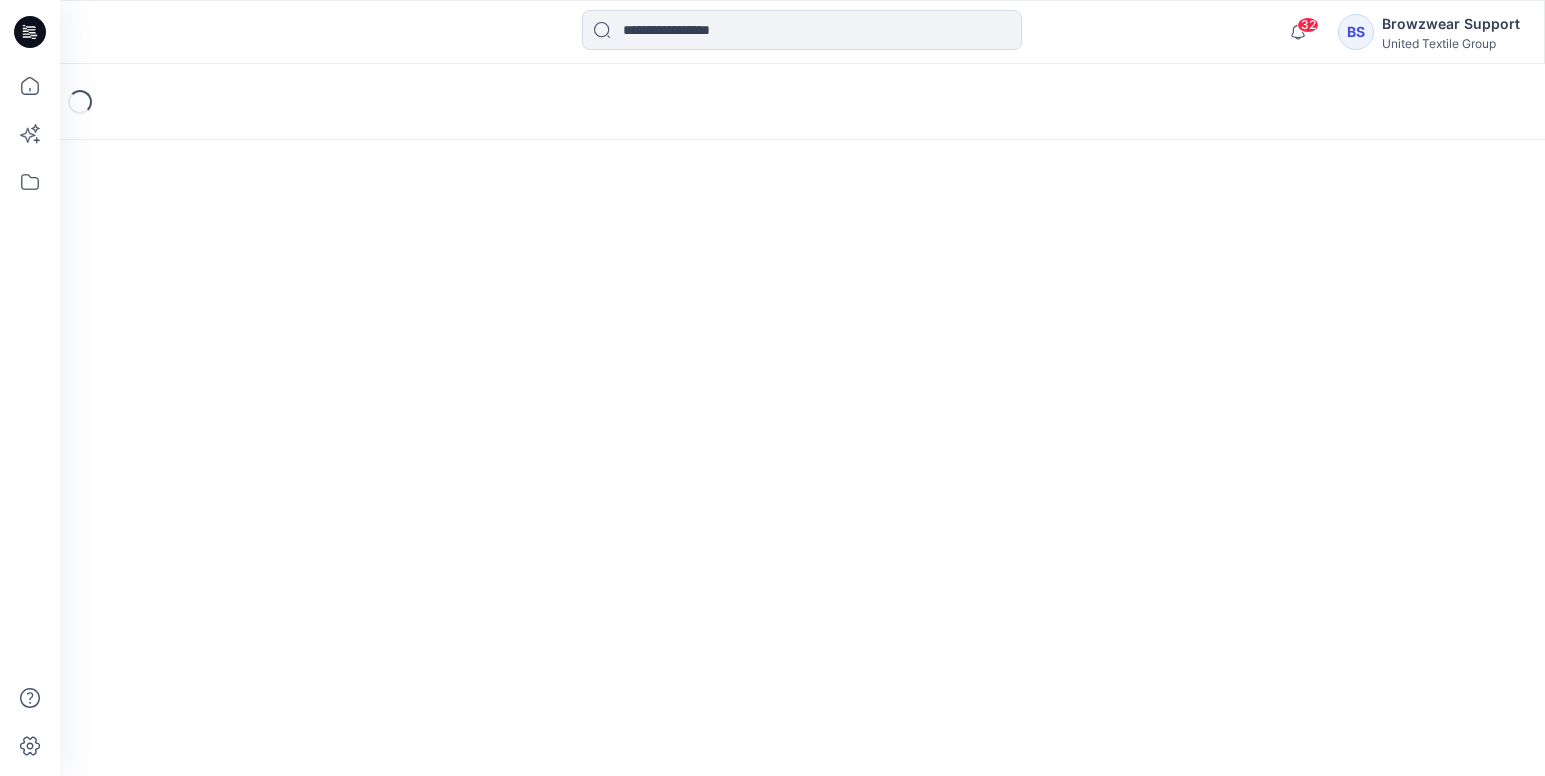 scroll, scrollTop: 0, scrollLeft: 0, axis: both 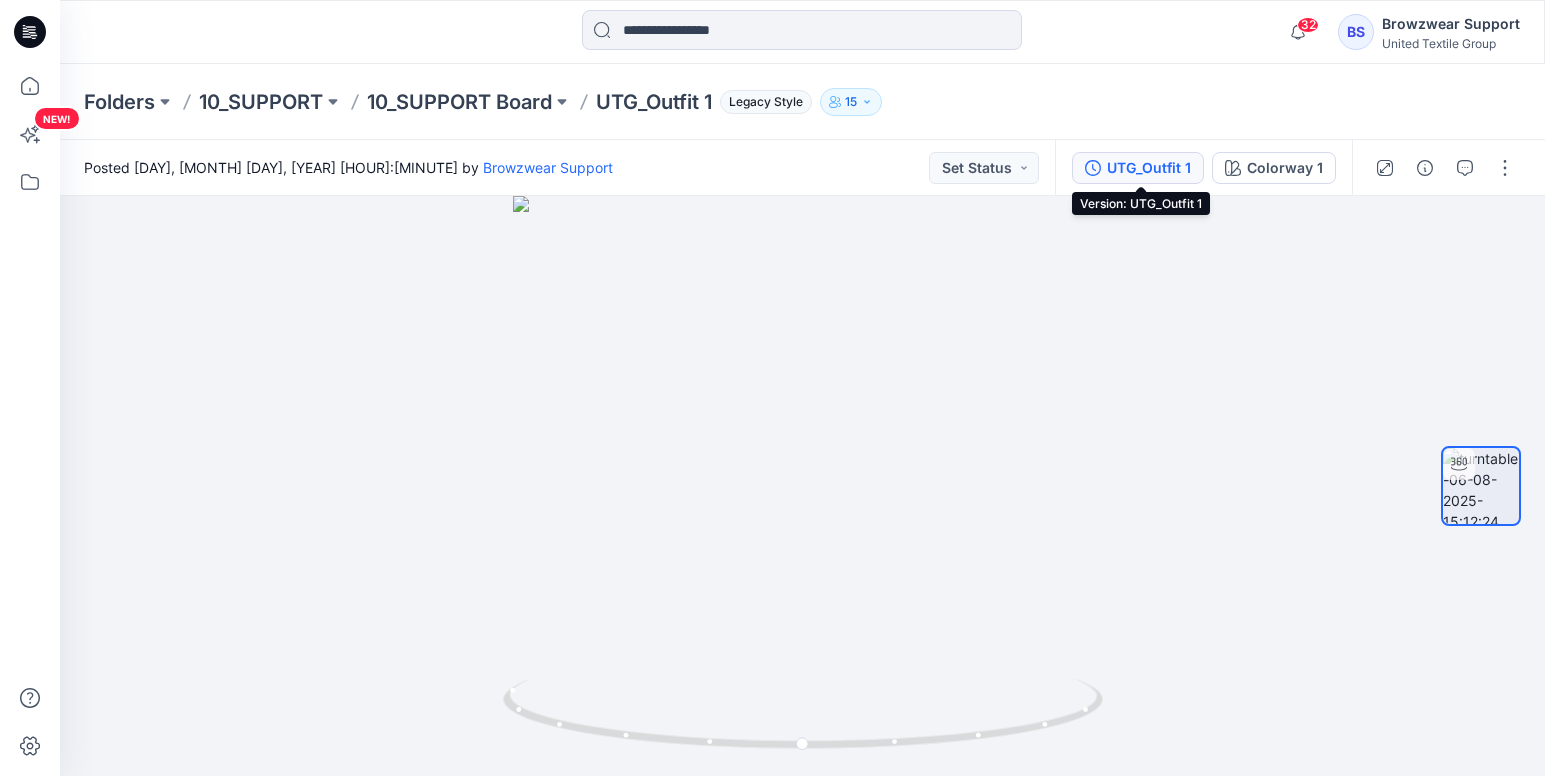 click on "UTG_Outfit 1" at bounding box center (1149, 168) 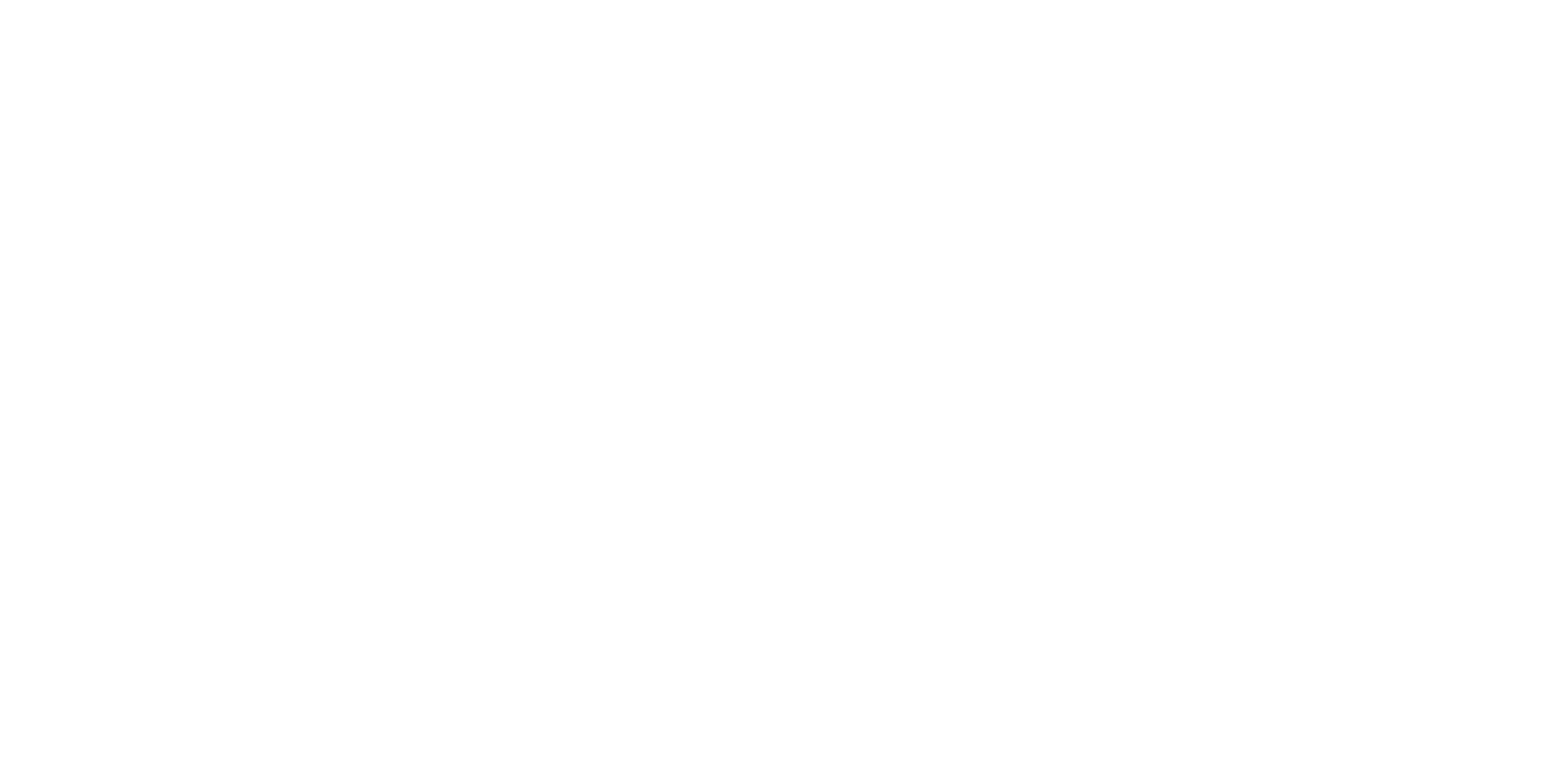 scroll, scrollTop: 0, scrollLeft: 0, axis: both 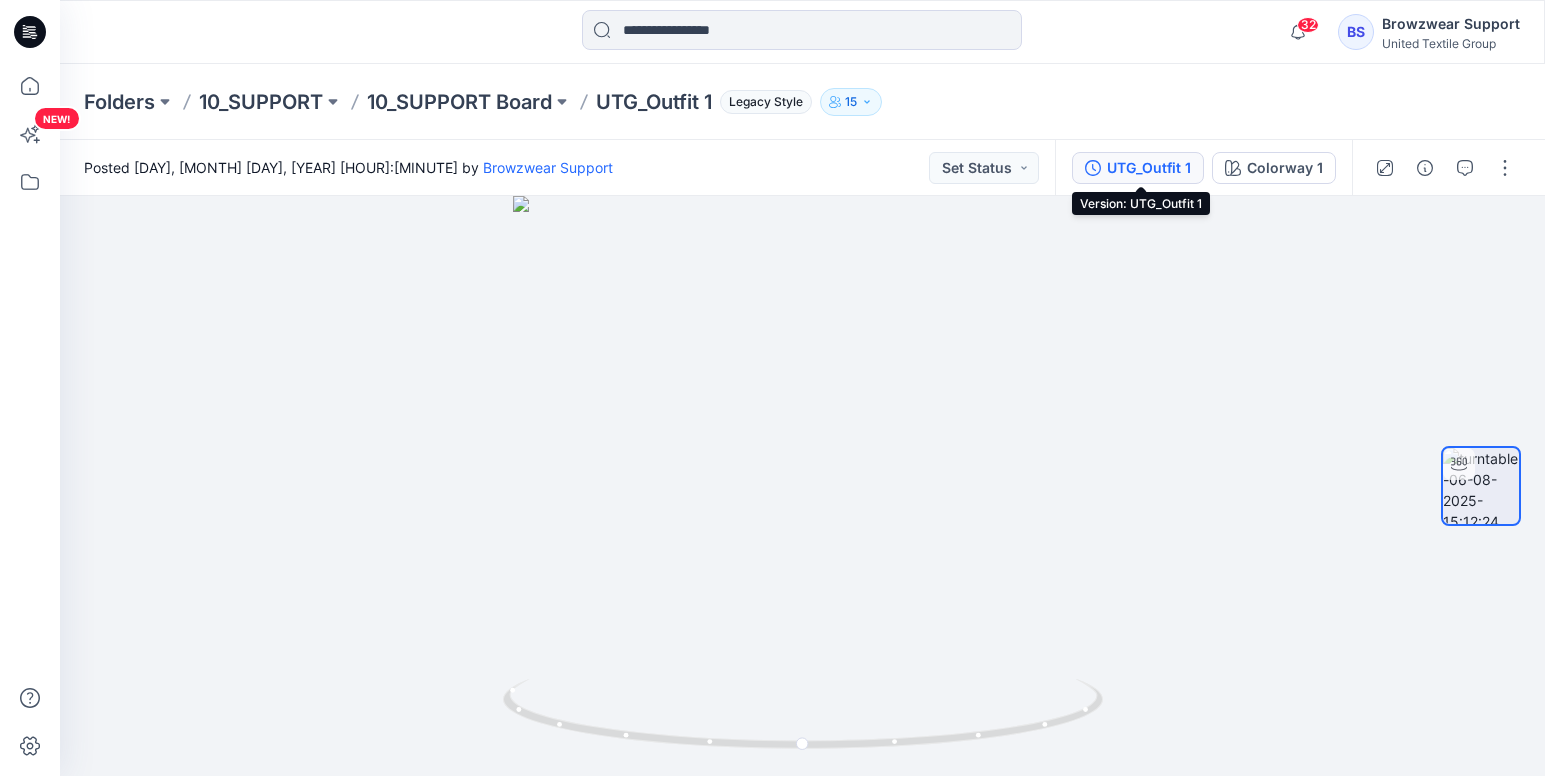 click on "UTG_Outfit 1" at bounding box center (1149, 168) 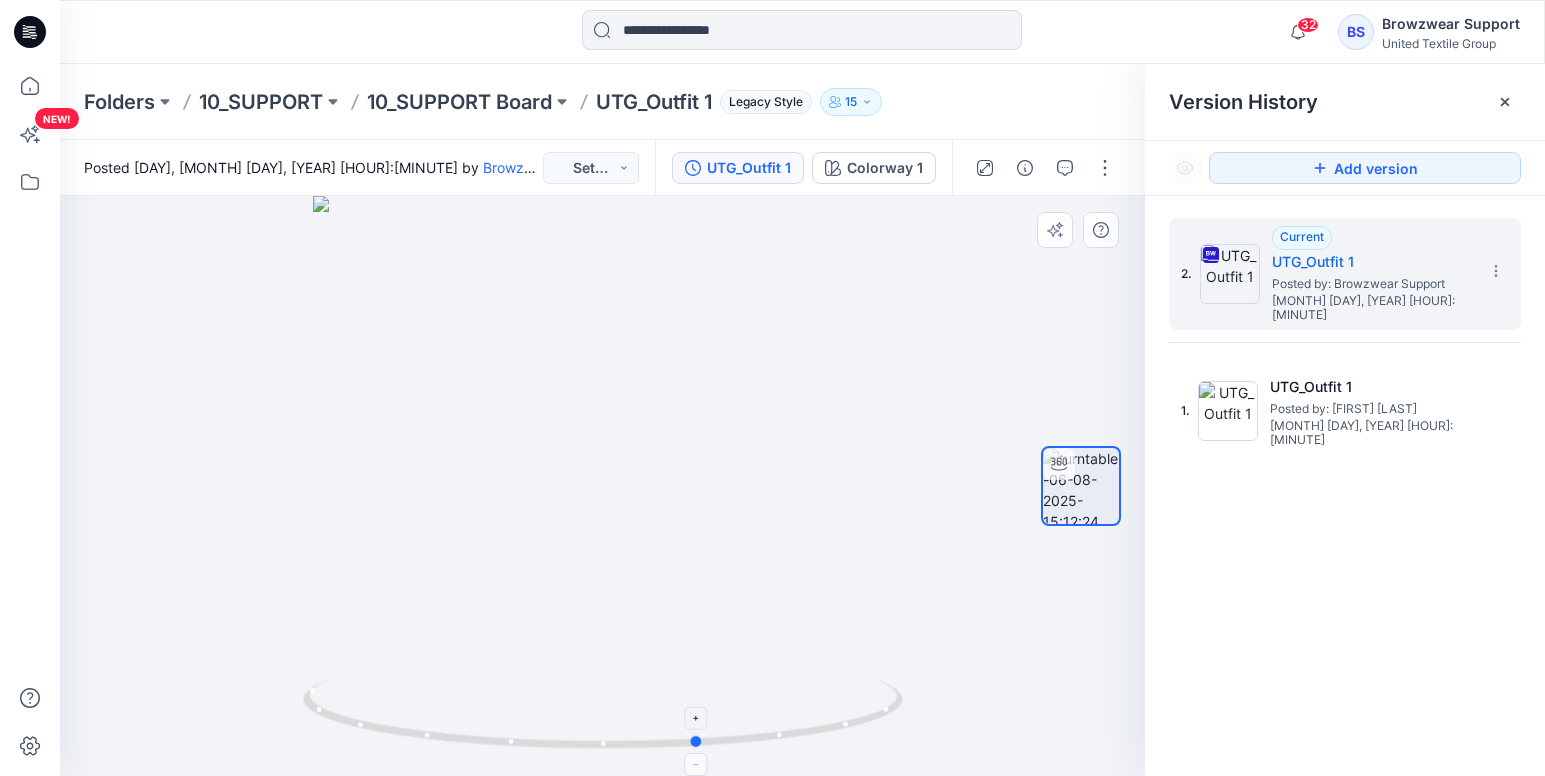 drag, startPoint x: 761, startPoint y: 740, endPoint x: 896, endPoint y: 718, distance: 136.78085 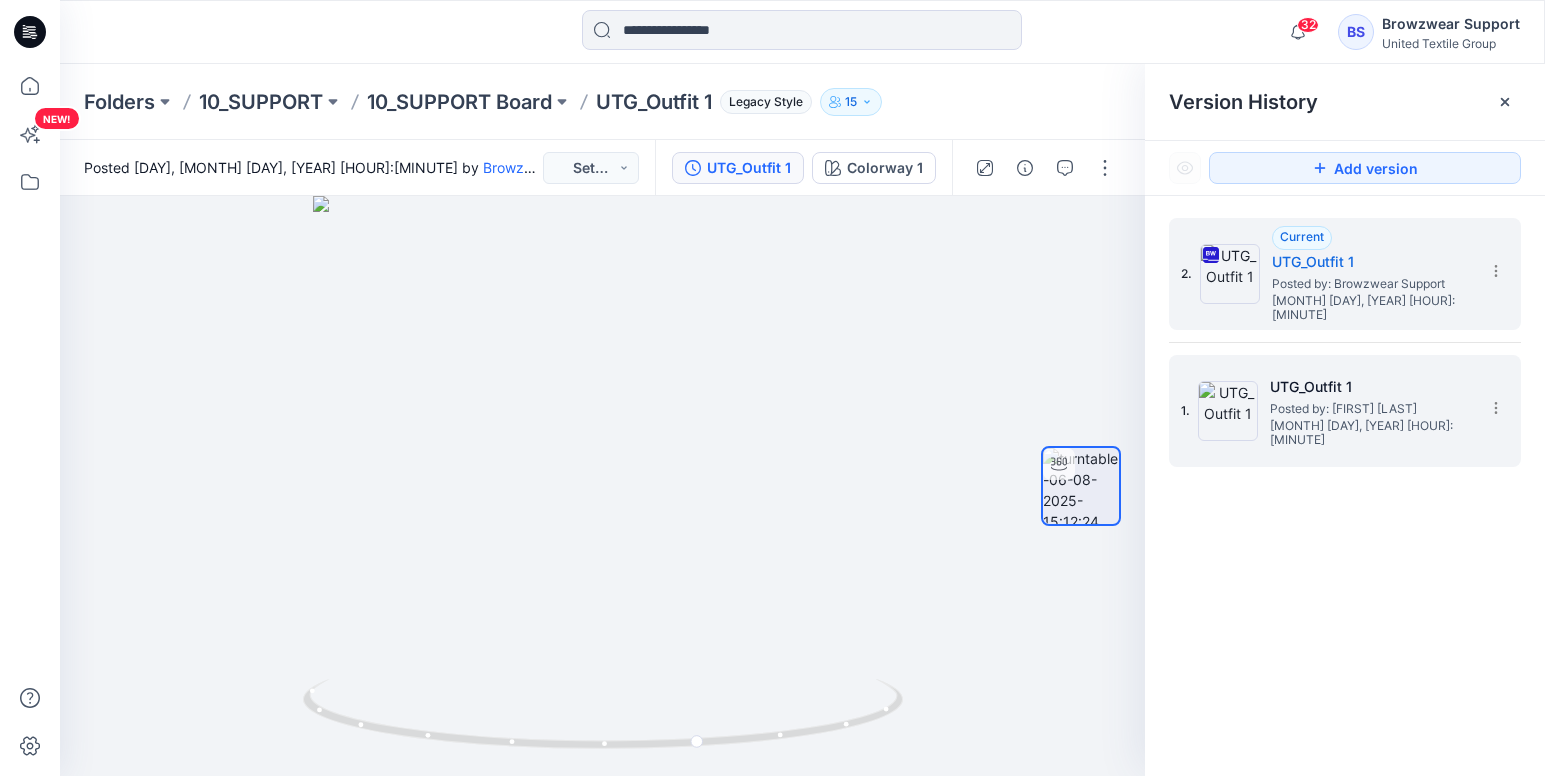 click on "Posted by: [FIRST] [LAST]" at bounding box center [1370, 409] 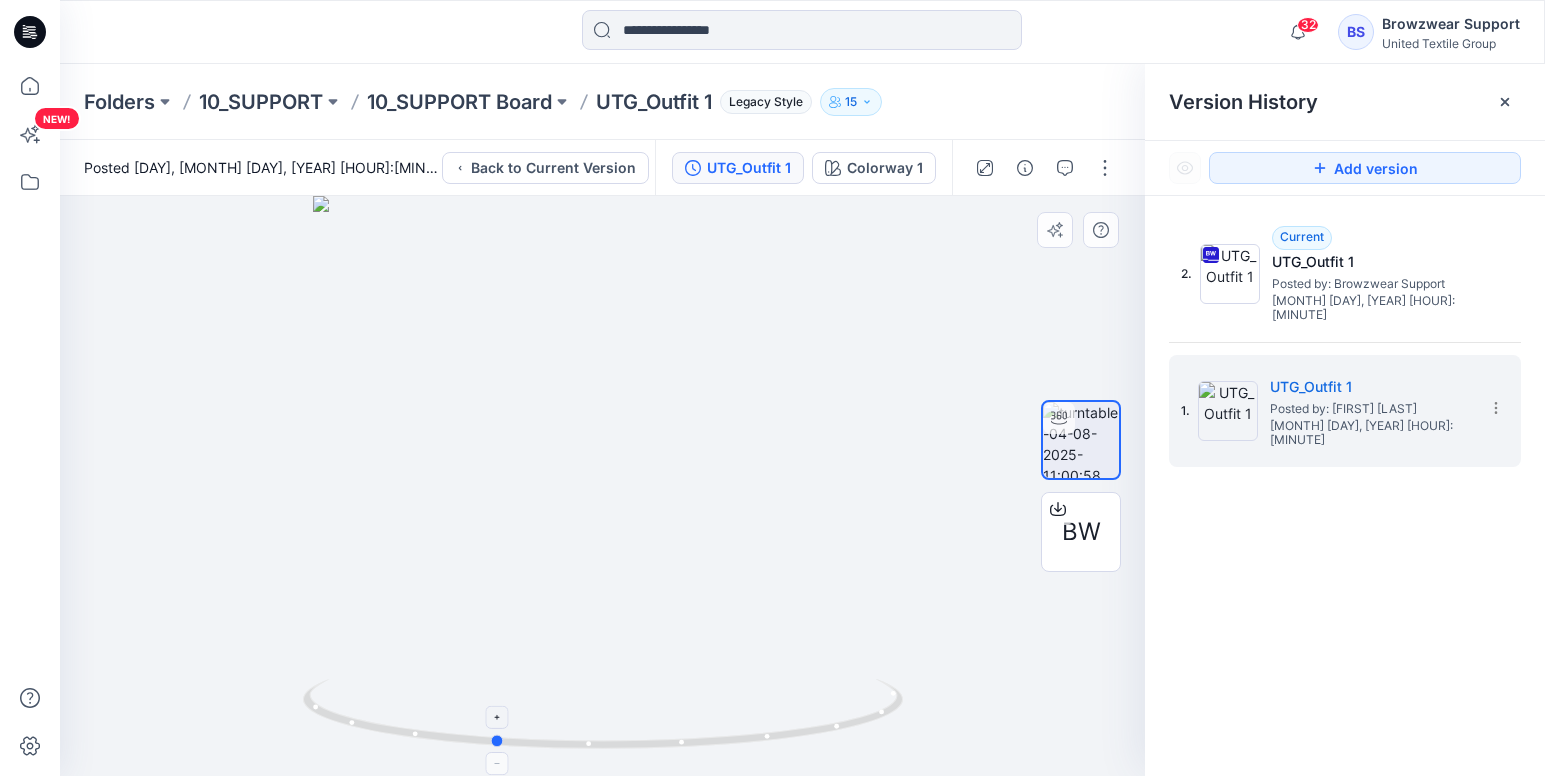 drag, startPoint x: 812, startPoint y: 746, endPoint x: 712, endPoint y: 747, distance: 100.005 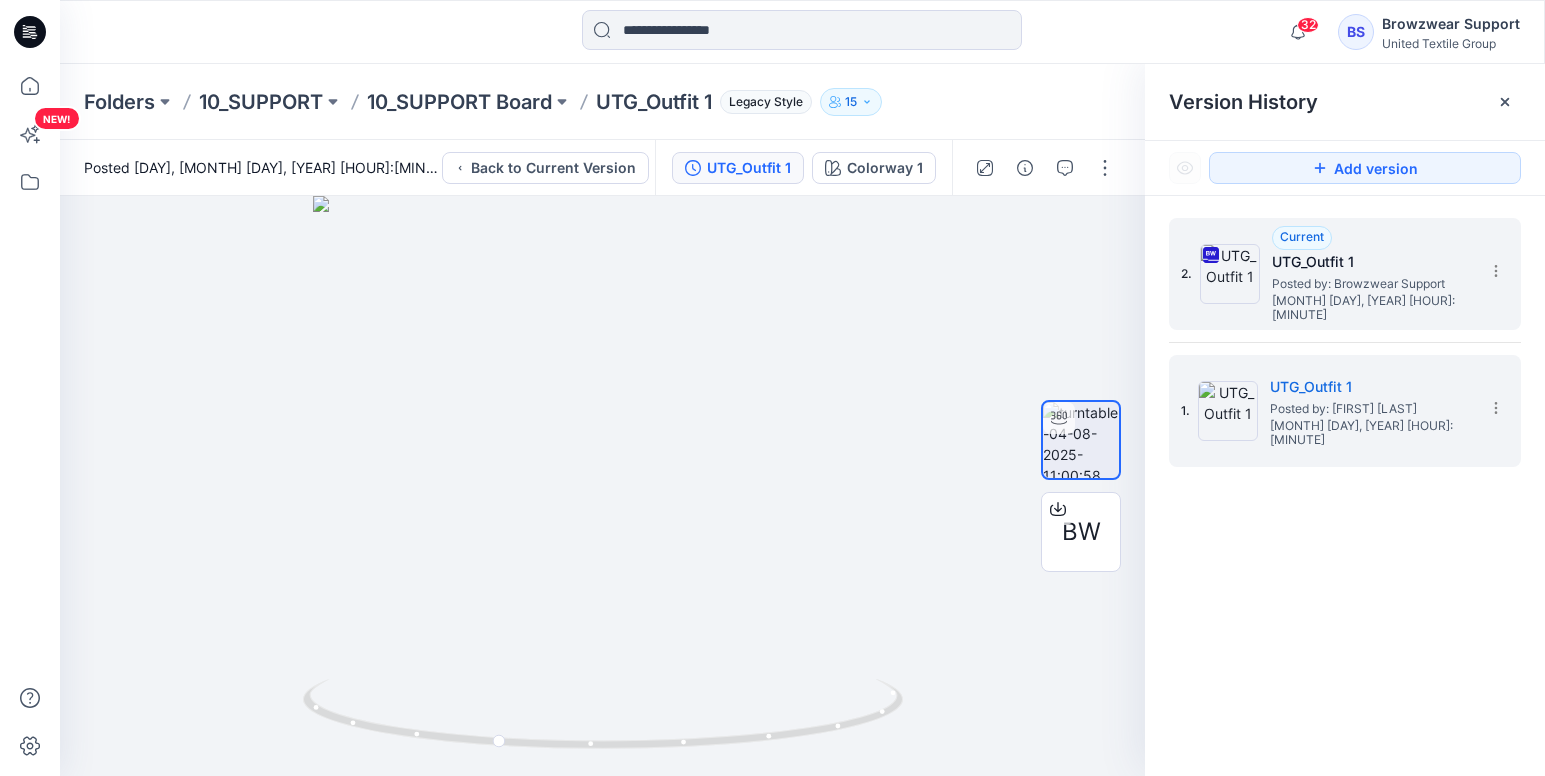 click on "Posted by: Browzwear Support" at bounding box center [1372, 284] 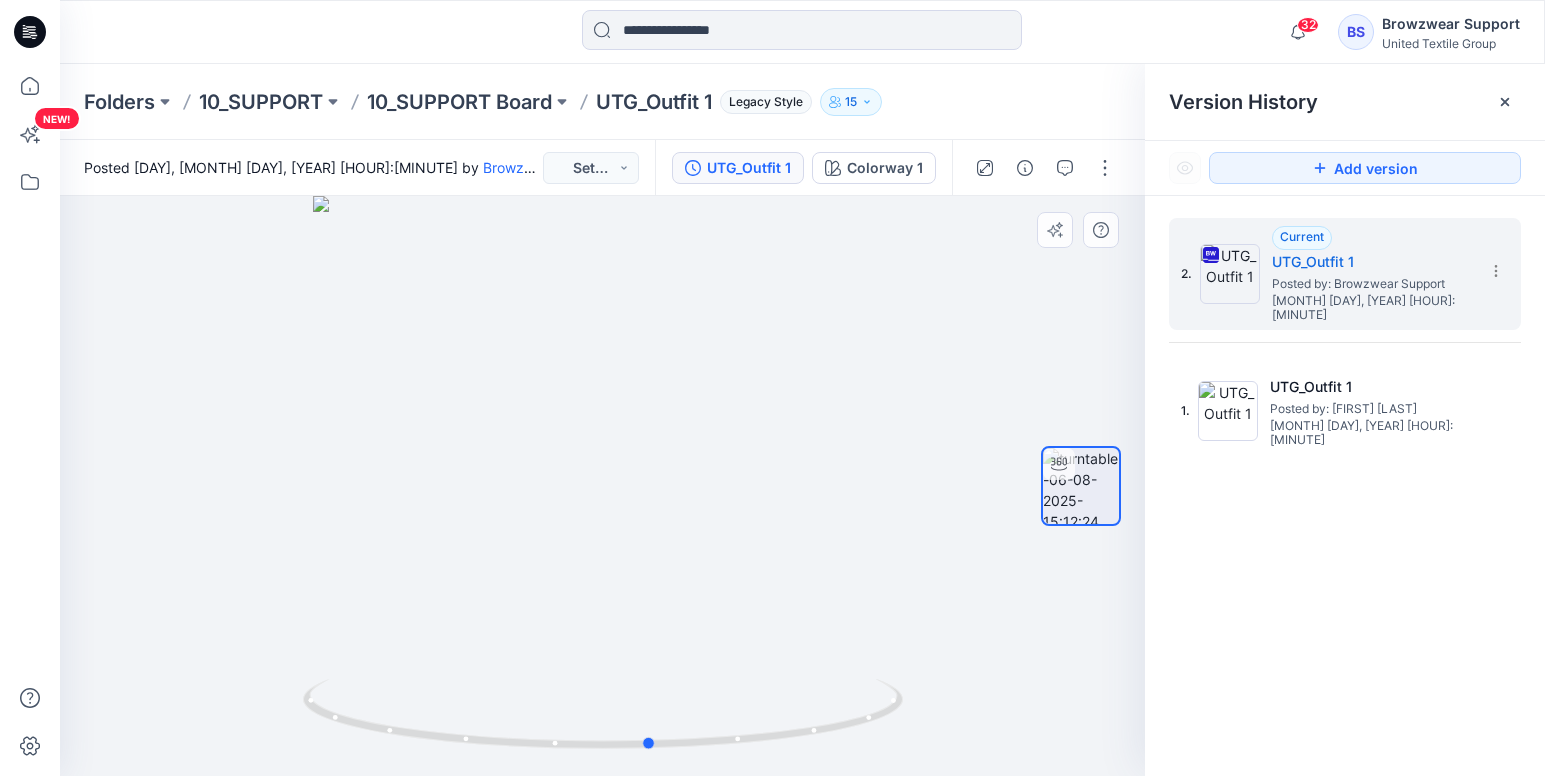 drag, startPoint x: 864, startPoint y: 721, endPoint x: 915, endPoint y: 723, distance: 51.0392 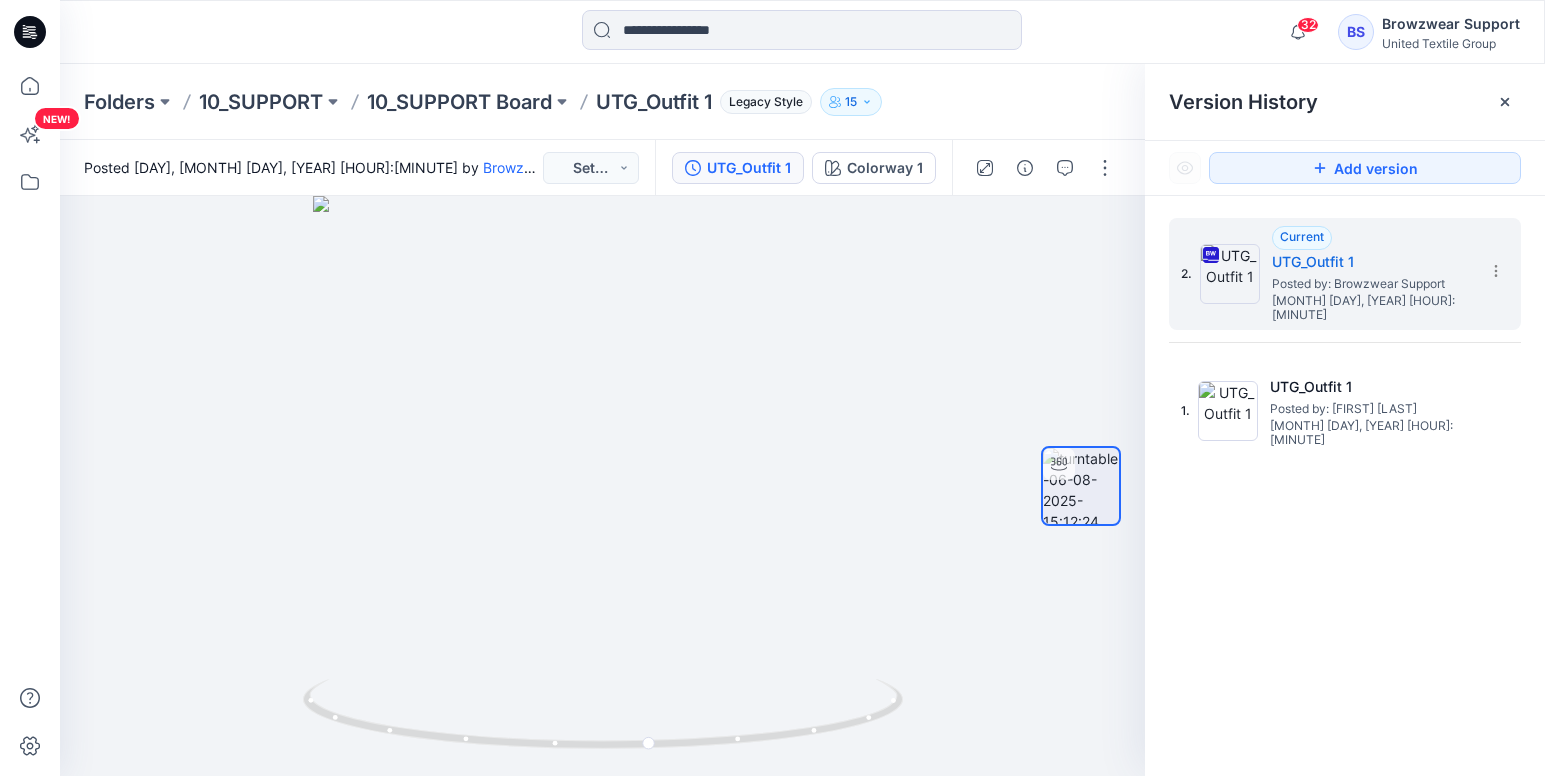 click on "2.   Current UTG_Outfit 1 Posted by: Browzwear Support August 06, 2025 11:12 1.   UTG_Outfit 1 Posted by: Marnie Douven August 04, 2025 07:00" at bounding box center [1345, 500] 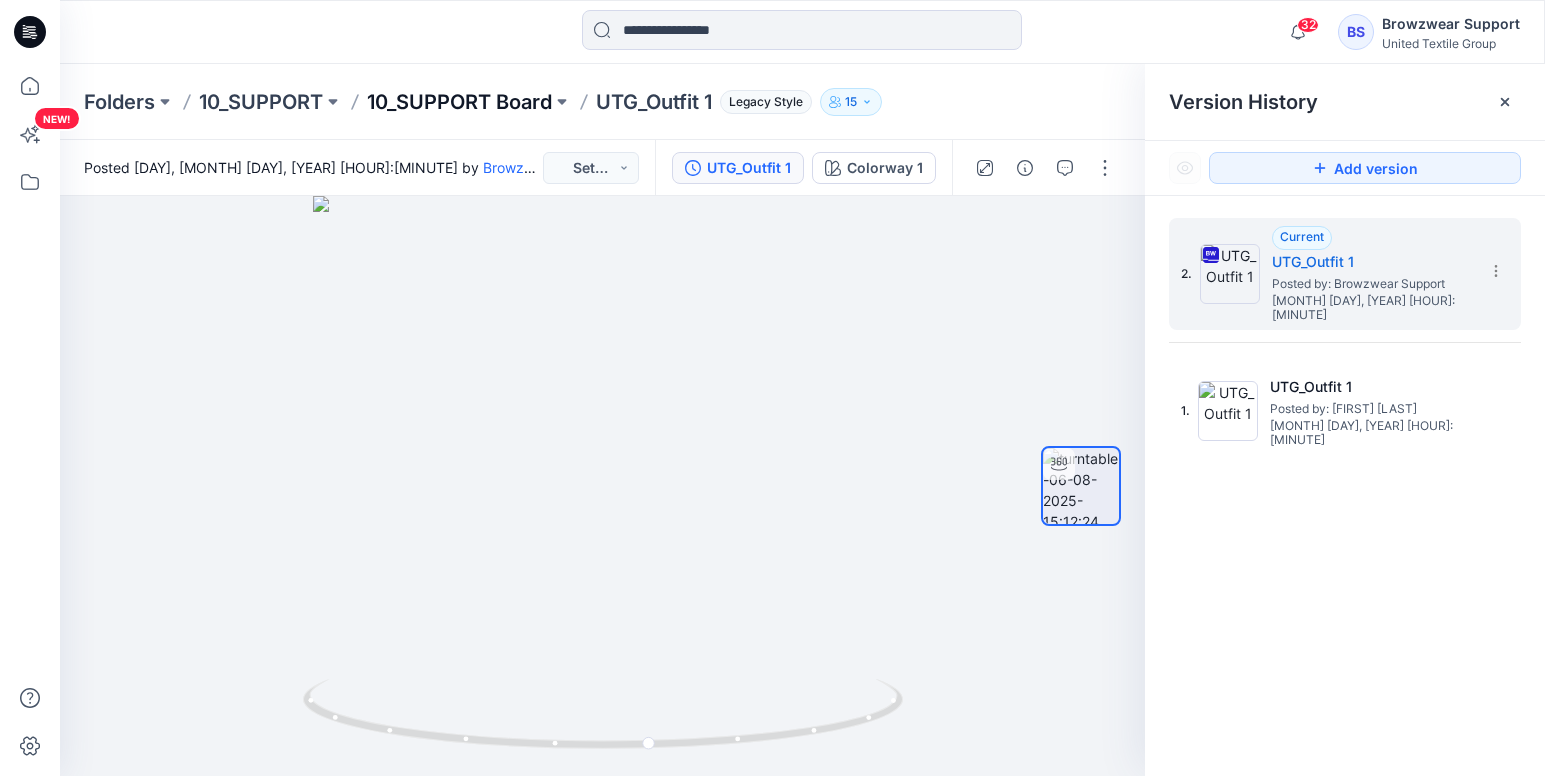 click on "10_SUPPORT Board" at bounding box center (459, 102) 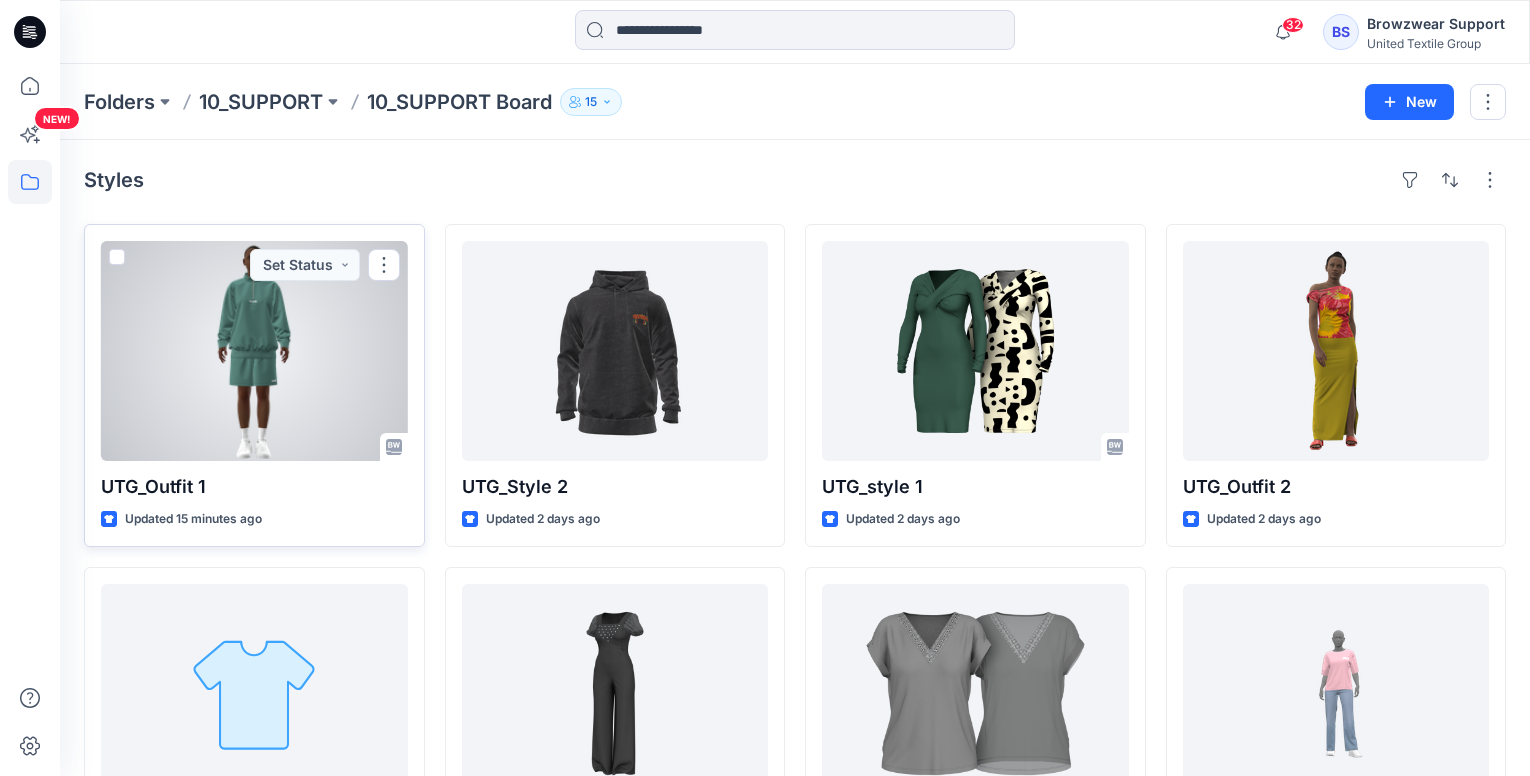 click at bounding box center (254, 351) 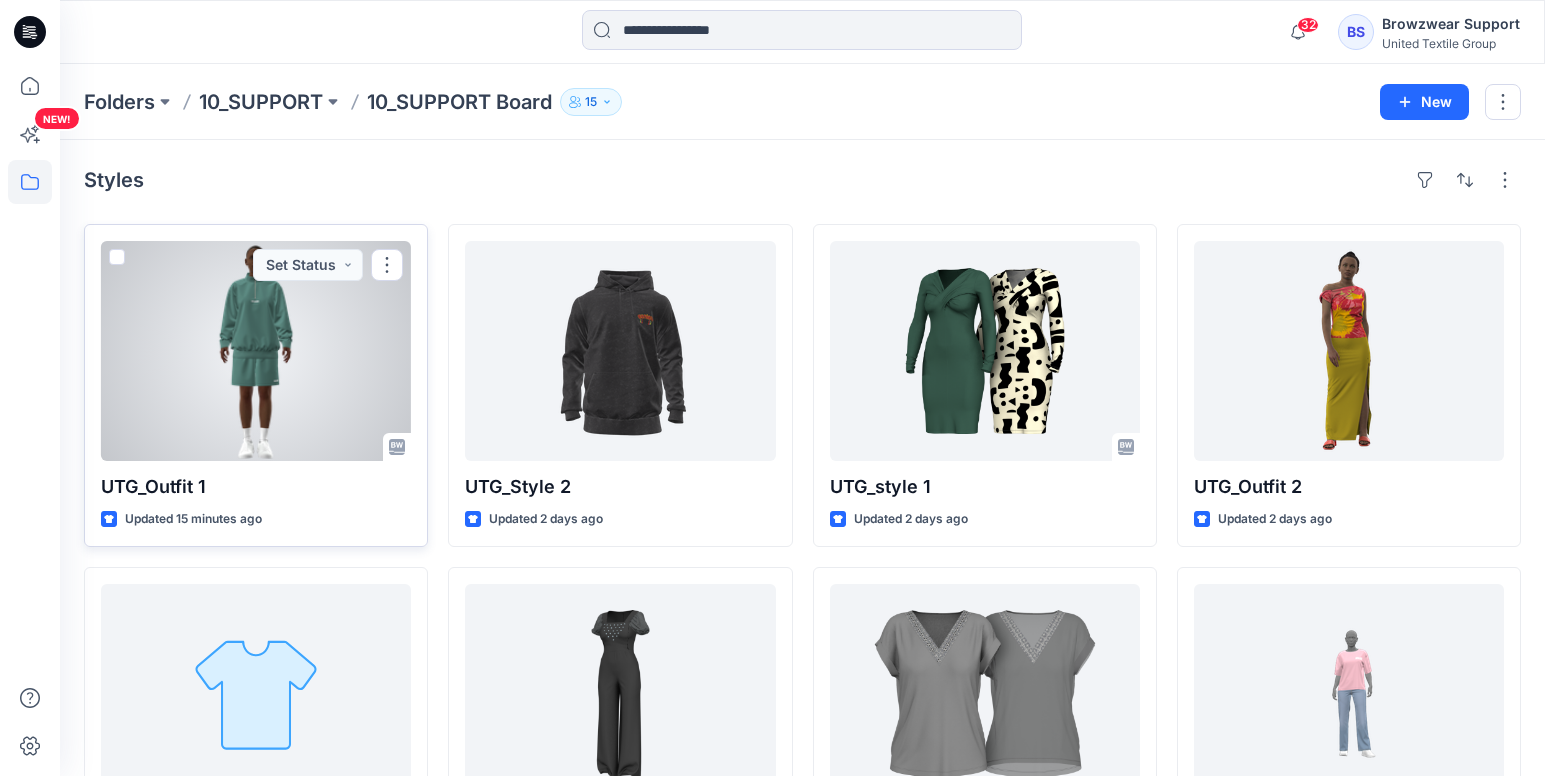 click on "Folders 10_SUPPORT 10_SUPPORT Board 15 New Styles UTG_Outfit 1 Updated 15 minutes ago Set Status Tagging bug in SZ Updated 2 months ago STAGE - Model is appearing without garments Updated 7 months ago UTG_Style 2 Updated 2 days ago Test3 Library5 KM Updated 4 months ago 119867_preproduction_RG Updated 7 months ago UTG_style 1 Updated 2 days ago SUE_DEV_AT test1 Updated 7 months ago 119846_ASOS_RG11 Updated 7 months ago UTG_Outfit 2 Updated 2 days ago Outfit 4 - Oversized Tee & Jeans Updated 7 months ago Outfit 1_Test Updated 9 months ago Loading..." at bounding box center (802, 696) 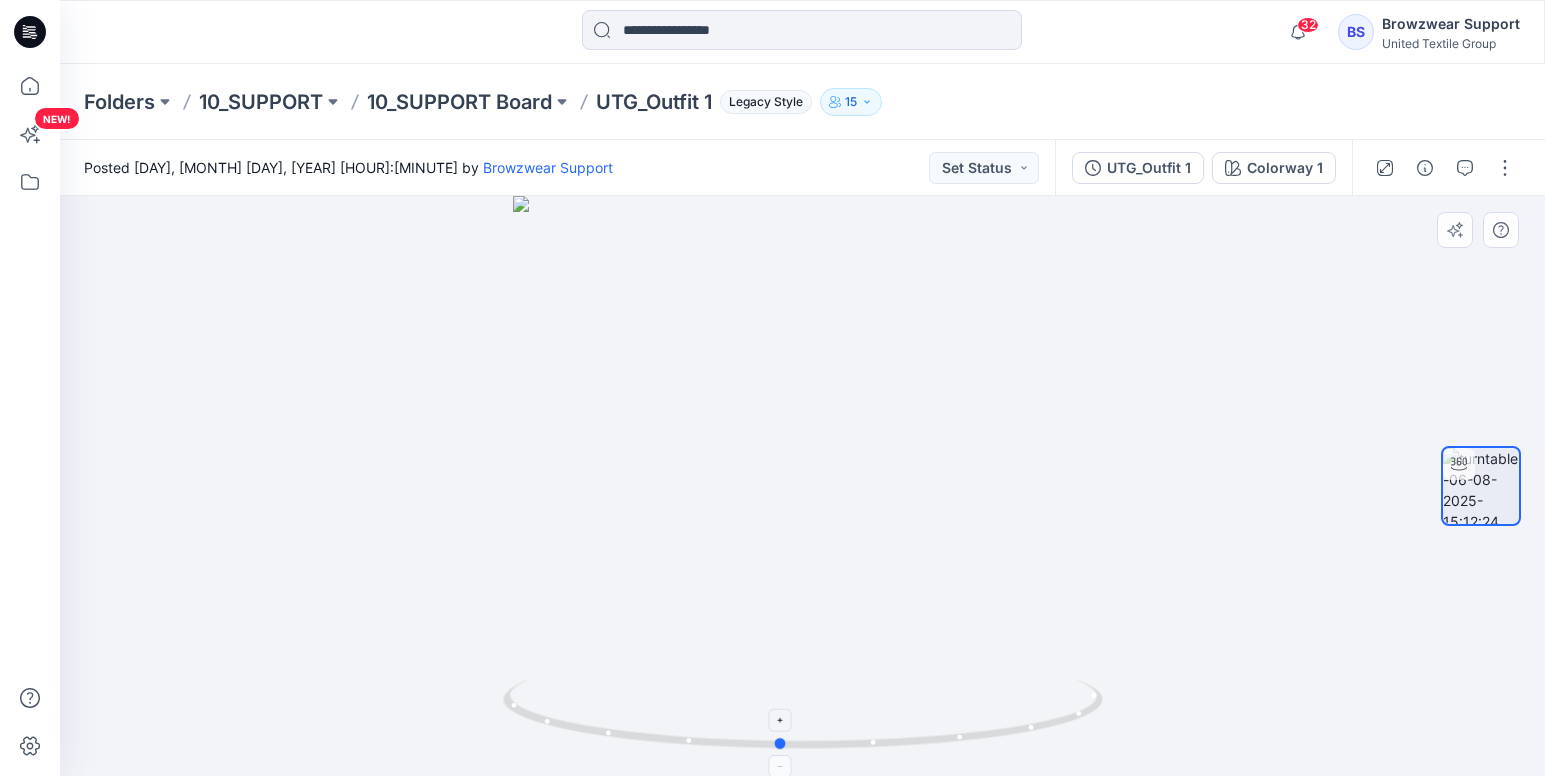drag, startPoint x: 883, startPoint y: 744, endPoint x: 862, endPoint y: 724, distance: 29 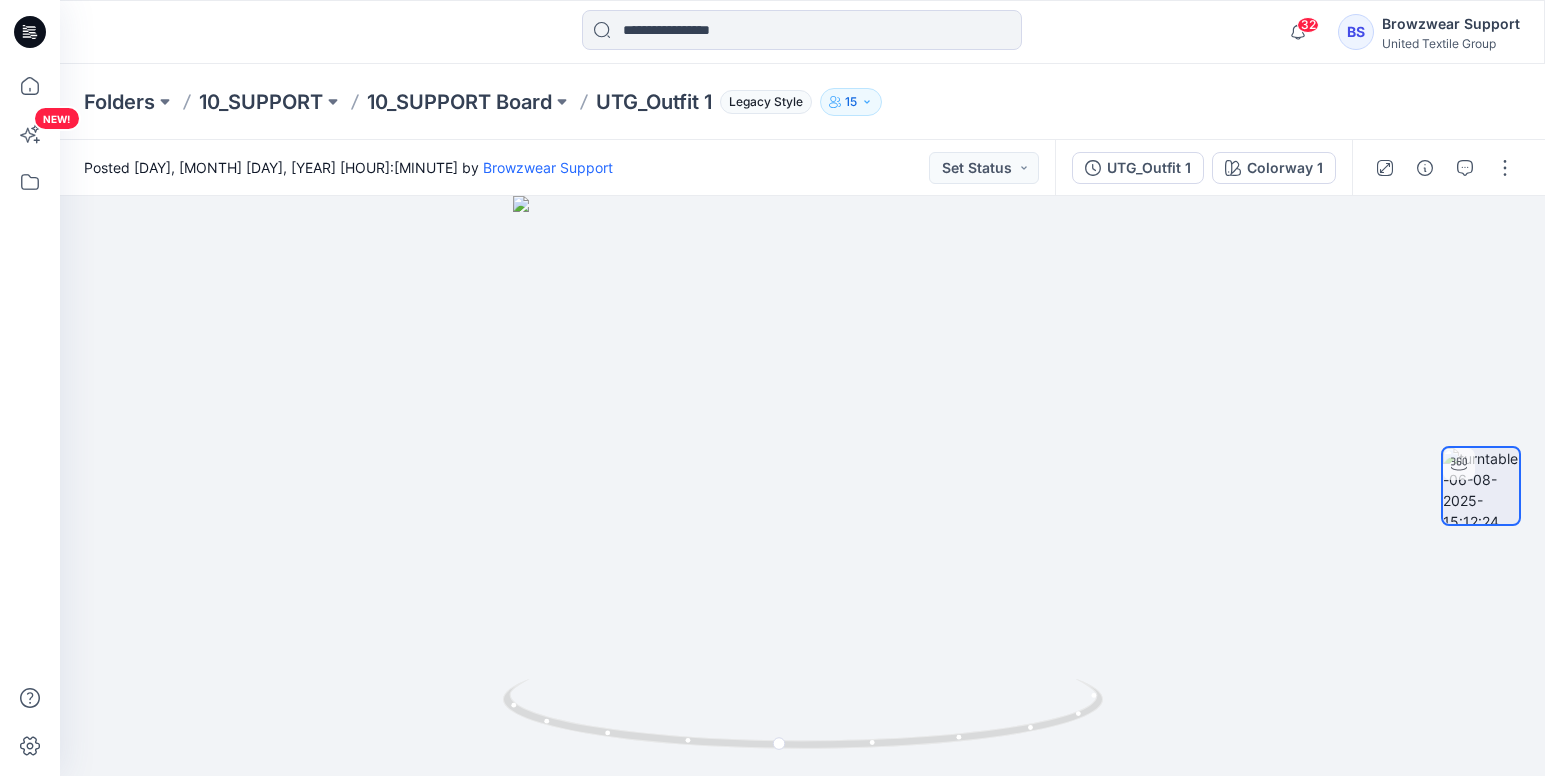click on "NEW!" at bounding box center [30, 420] 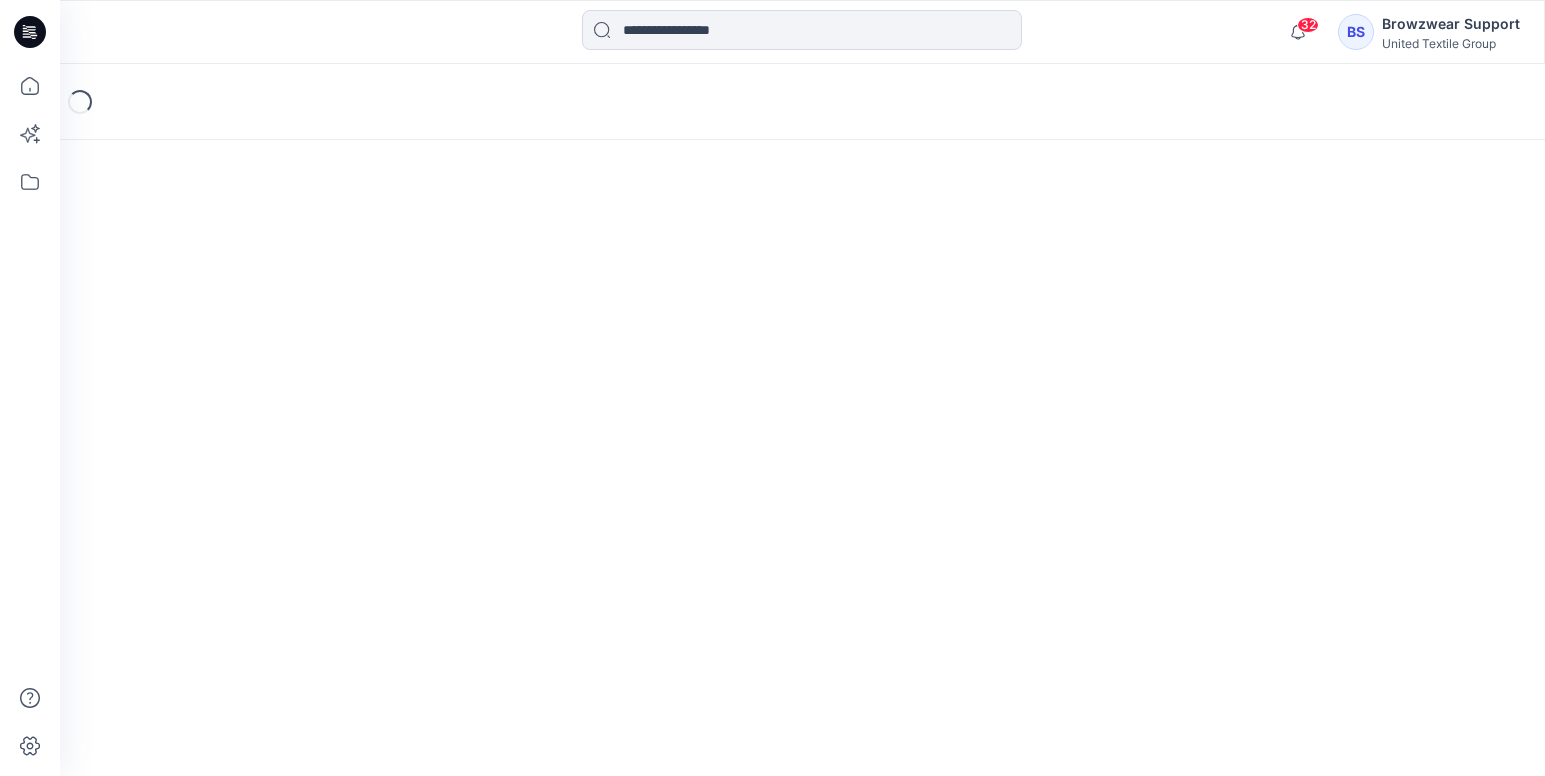 scroll, scrollTop: 0, scrollLeft: 0, axis: both 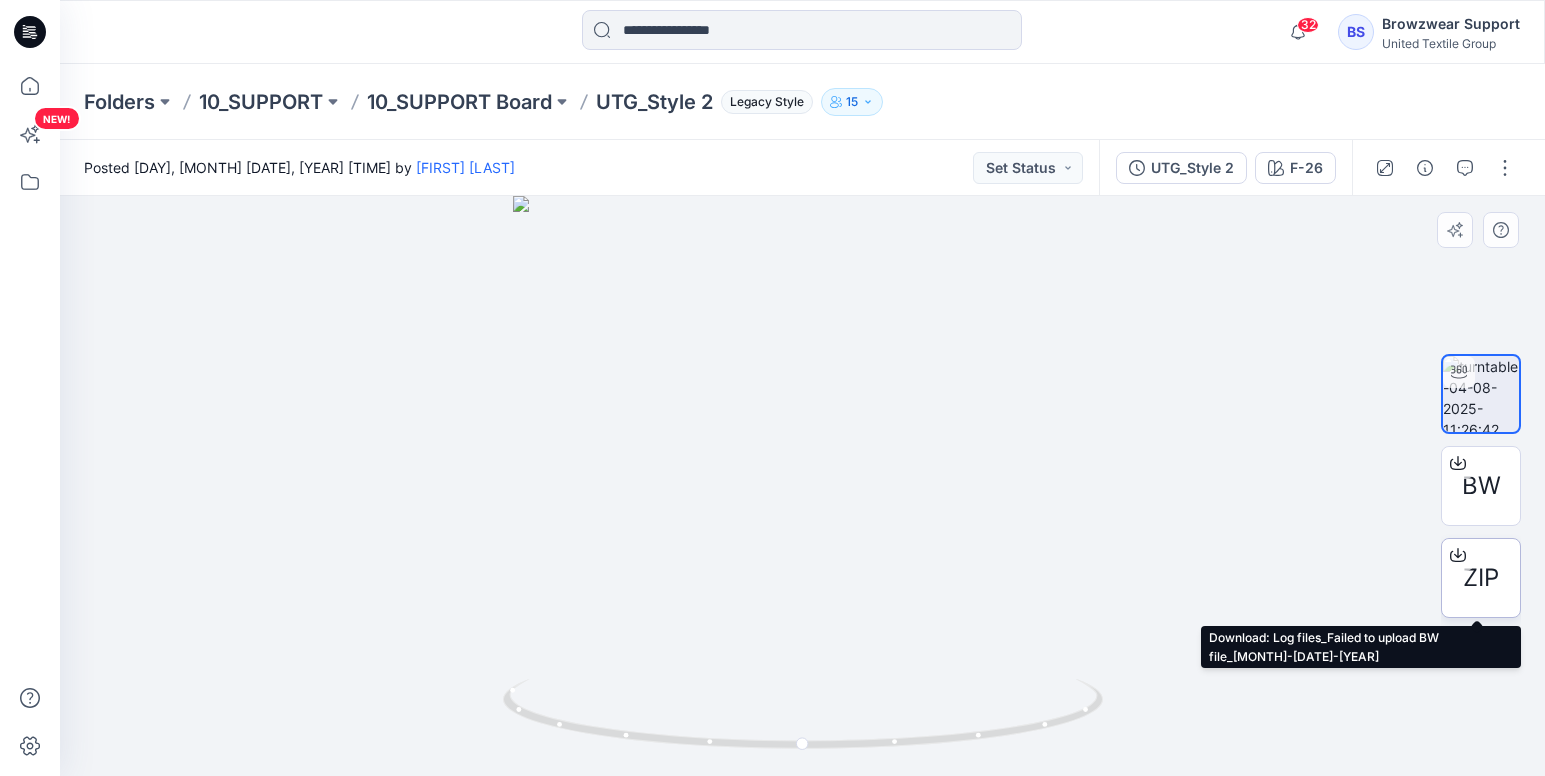 click on "ZIP" at bounding box center (1481, 578) 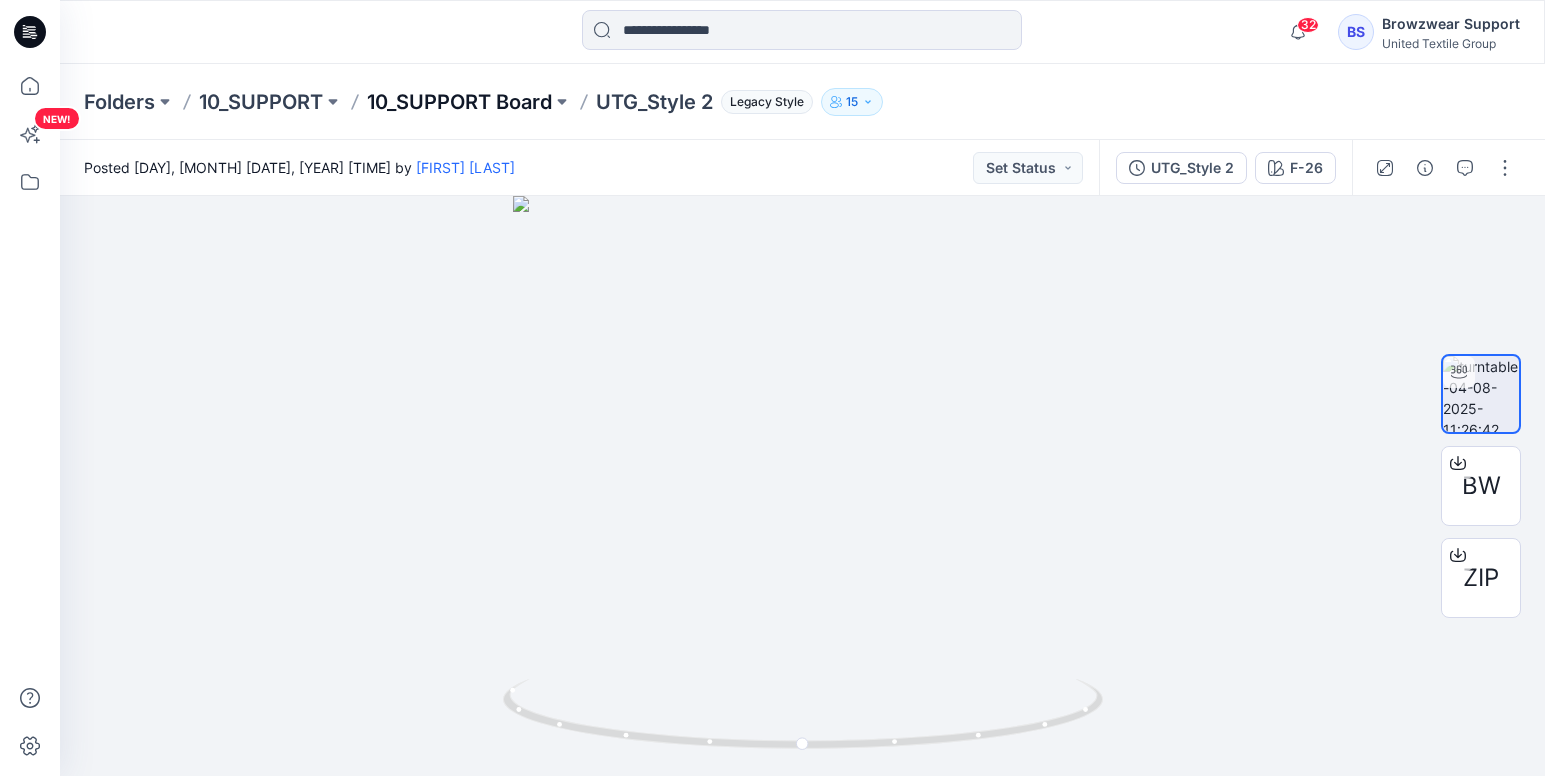 click on "10_SUPPORT Board" at bounding box center [459, 102] 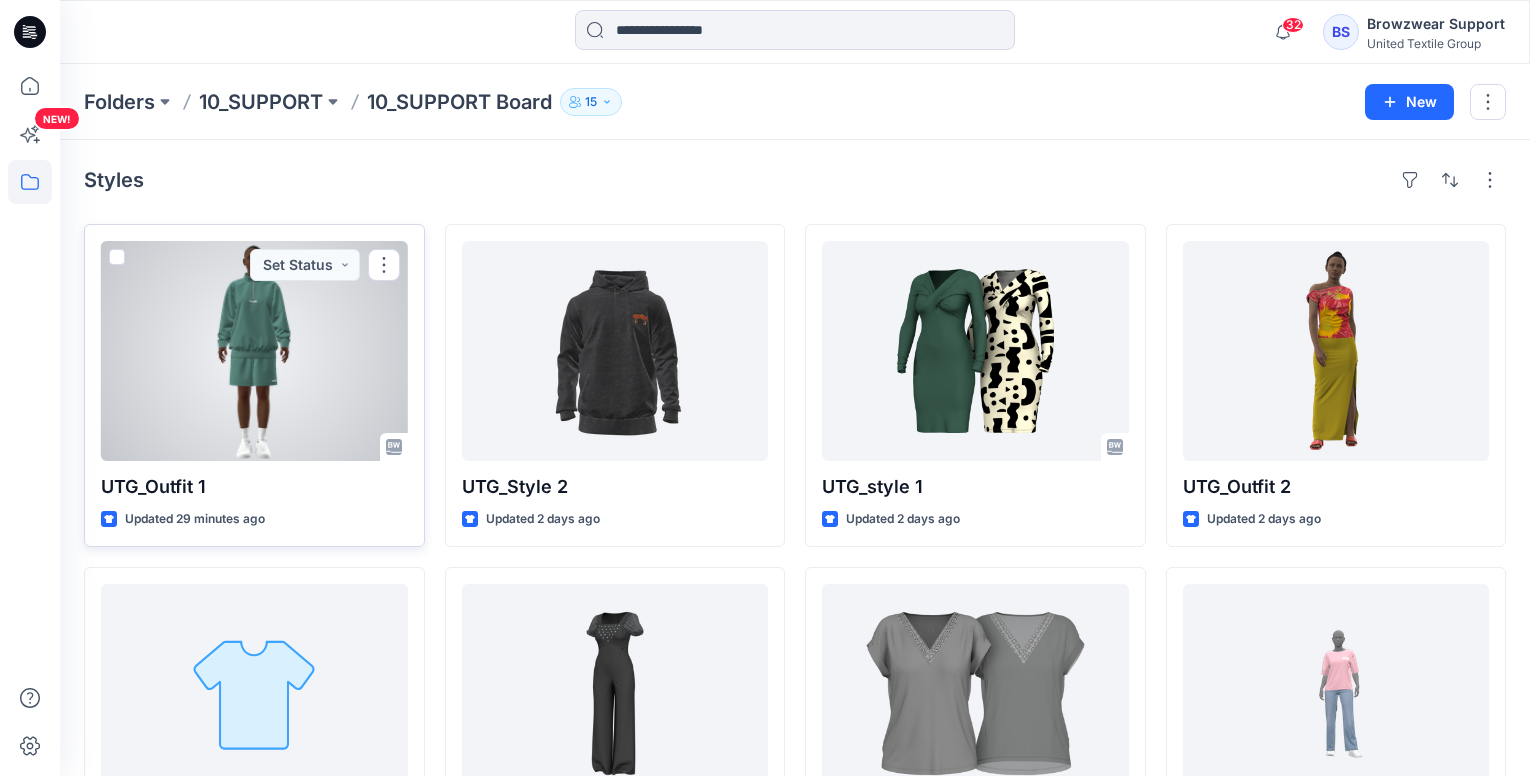 click at bounding box center (254, 351) 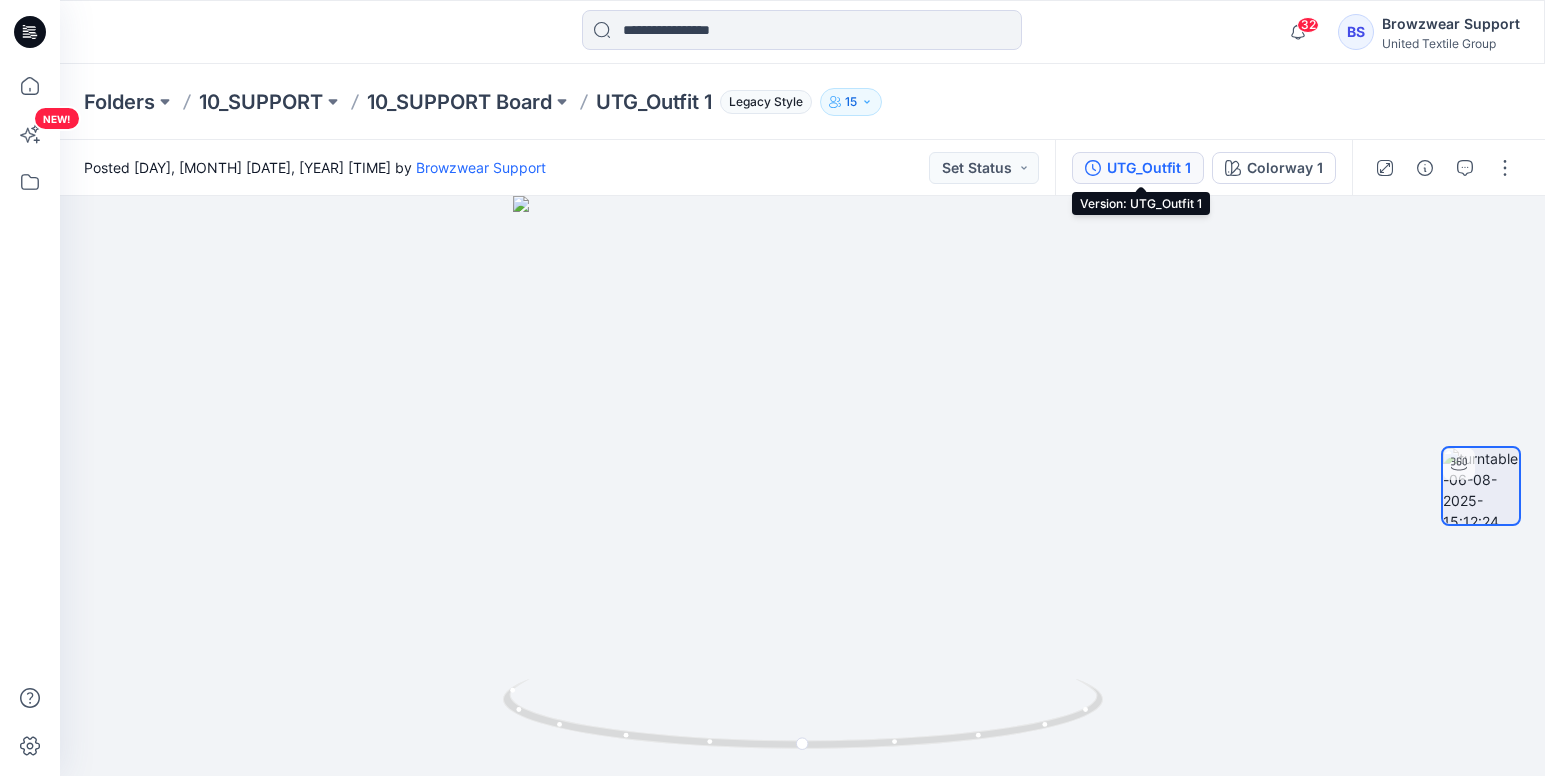 click on "UTG_Outfit 1" at bounding box center [1149, 168] 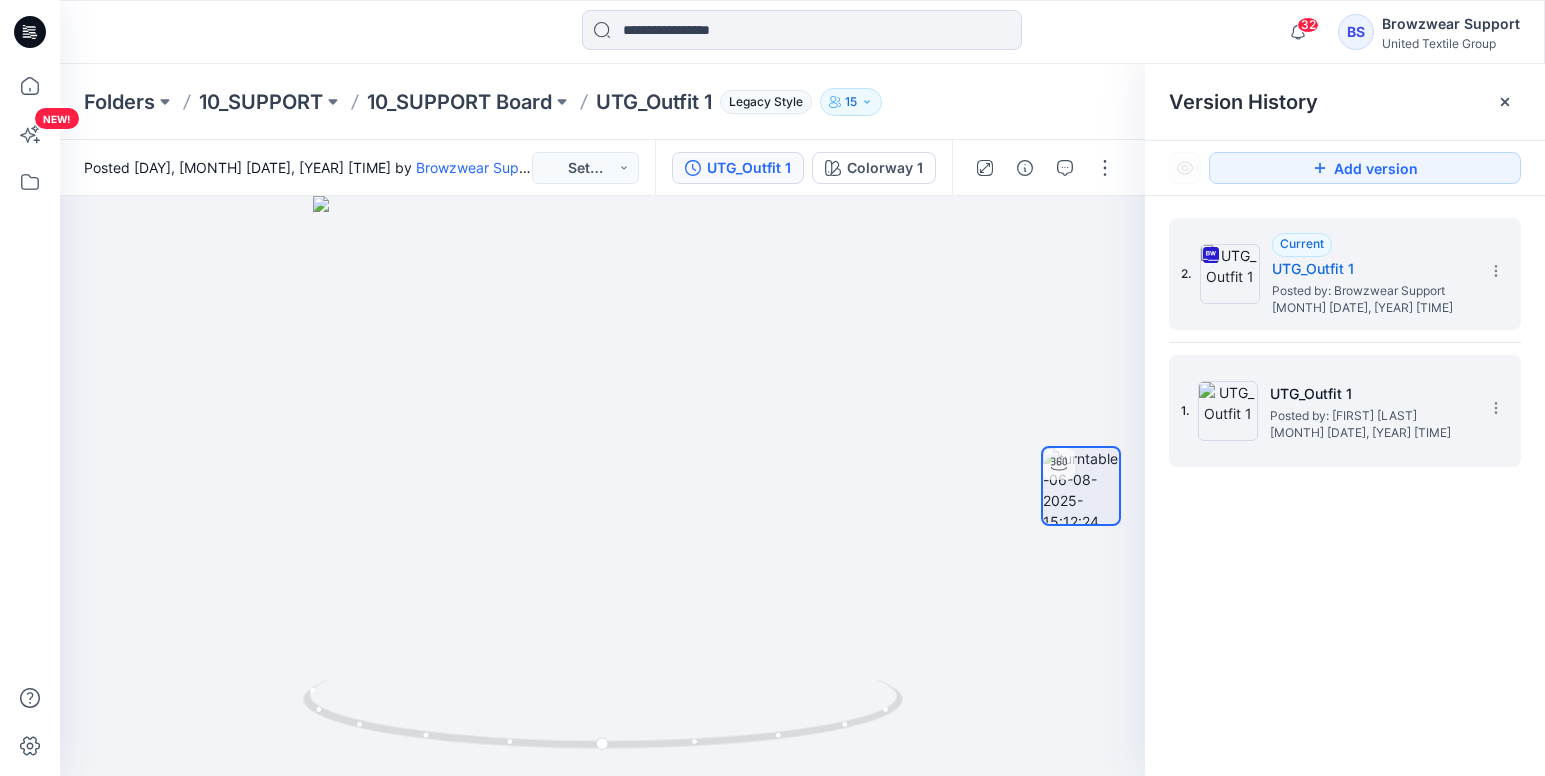click on "Posted by: [FIRST] [LAST]" at bounding box center [1370, 416] 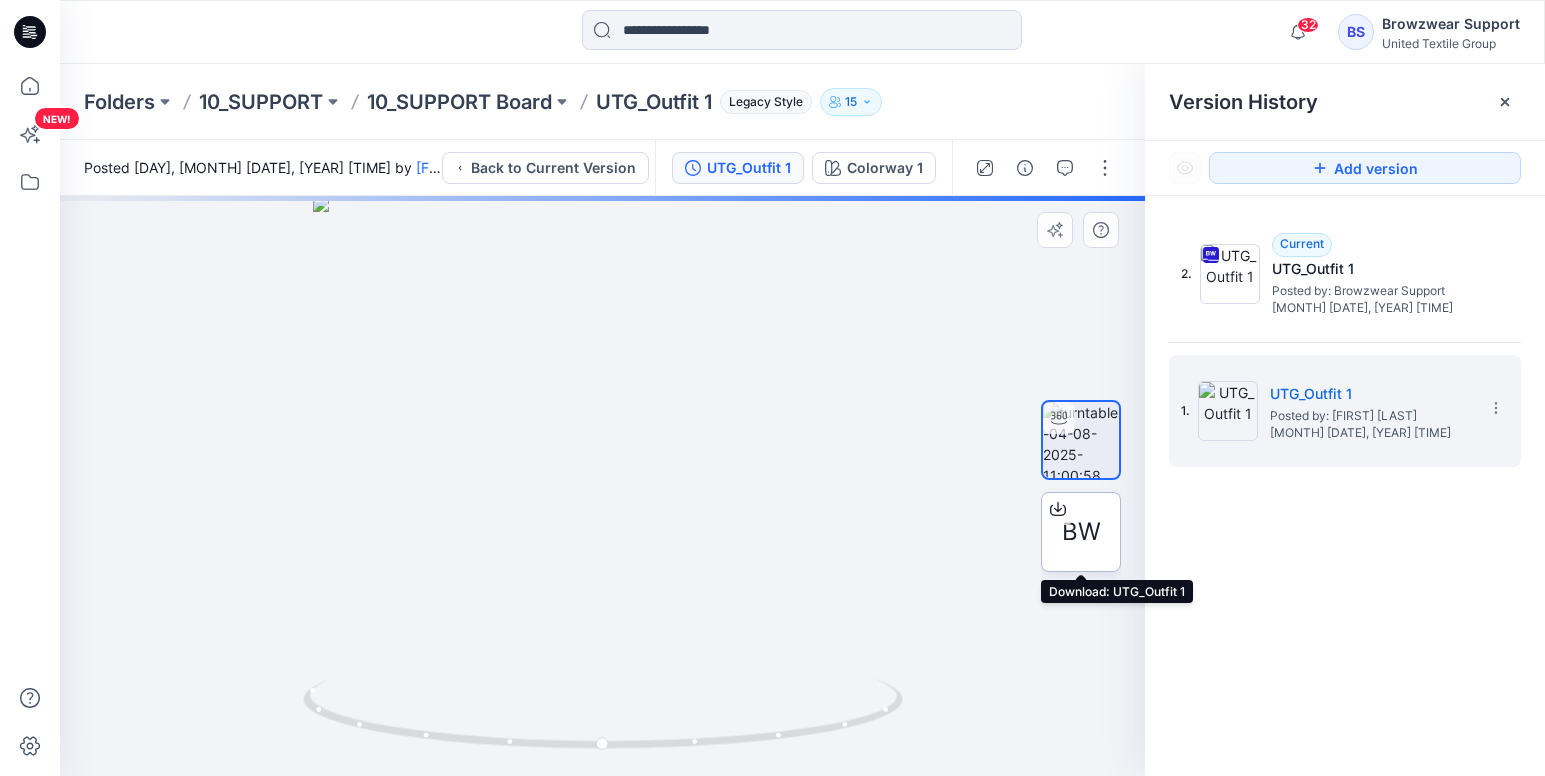 click on "BW" at bounding box center (1081, 532) 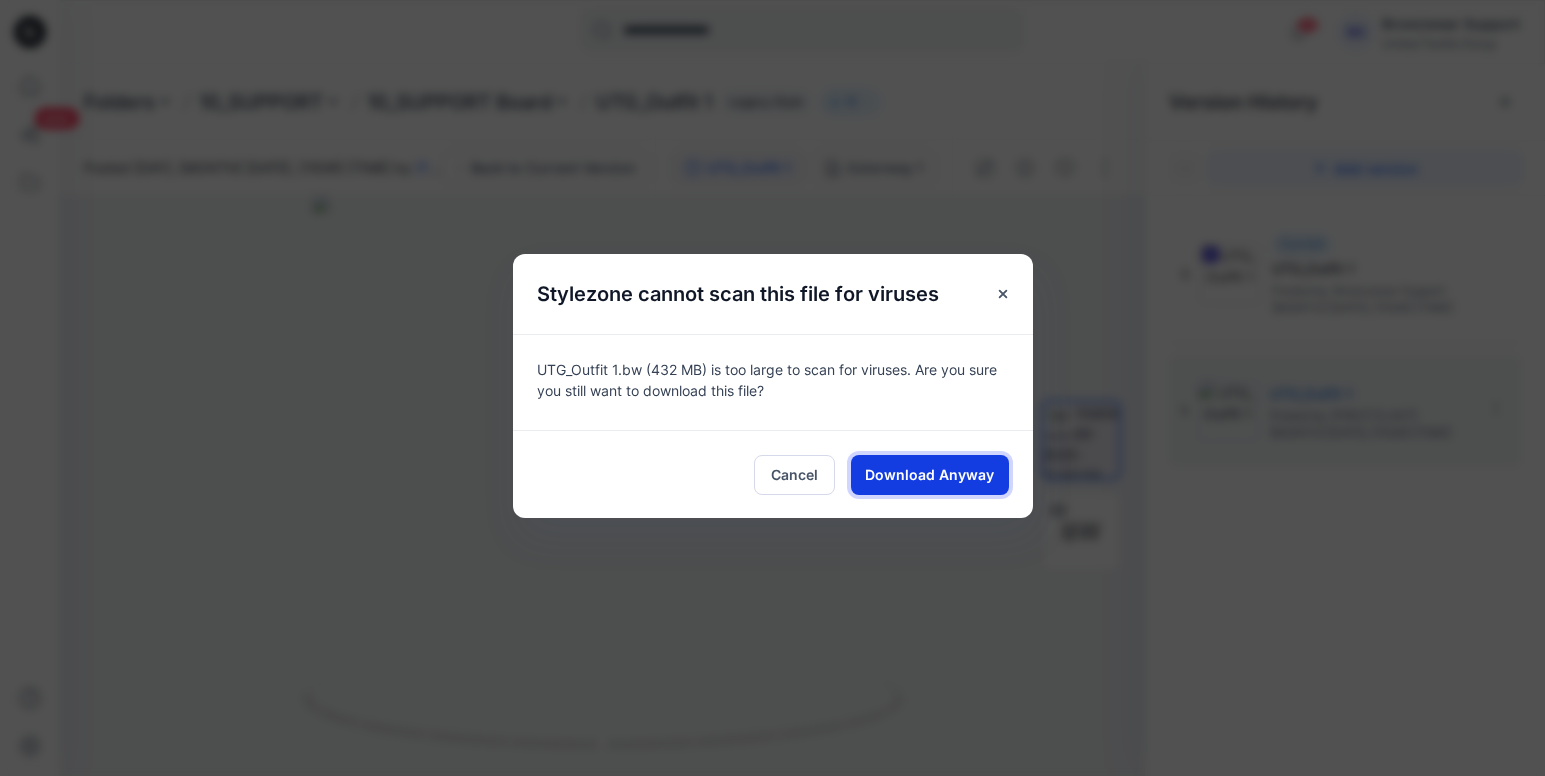 click on "Download Anyway" at bounding box center [929, 474] 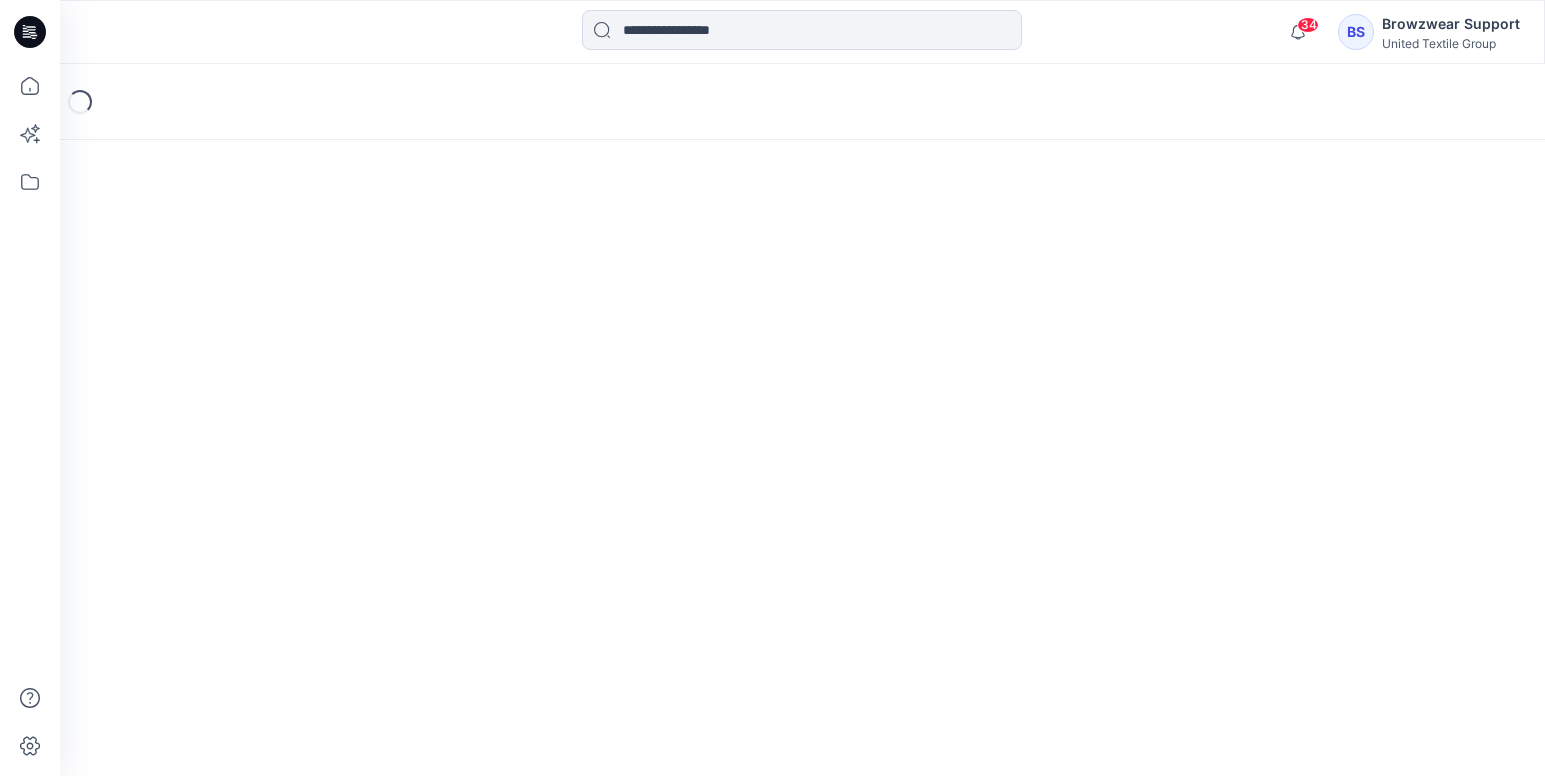 scroll, scrollTop: 0, scrollLeft: 0, axis: both 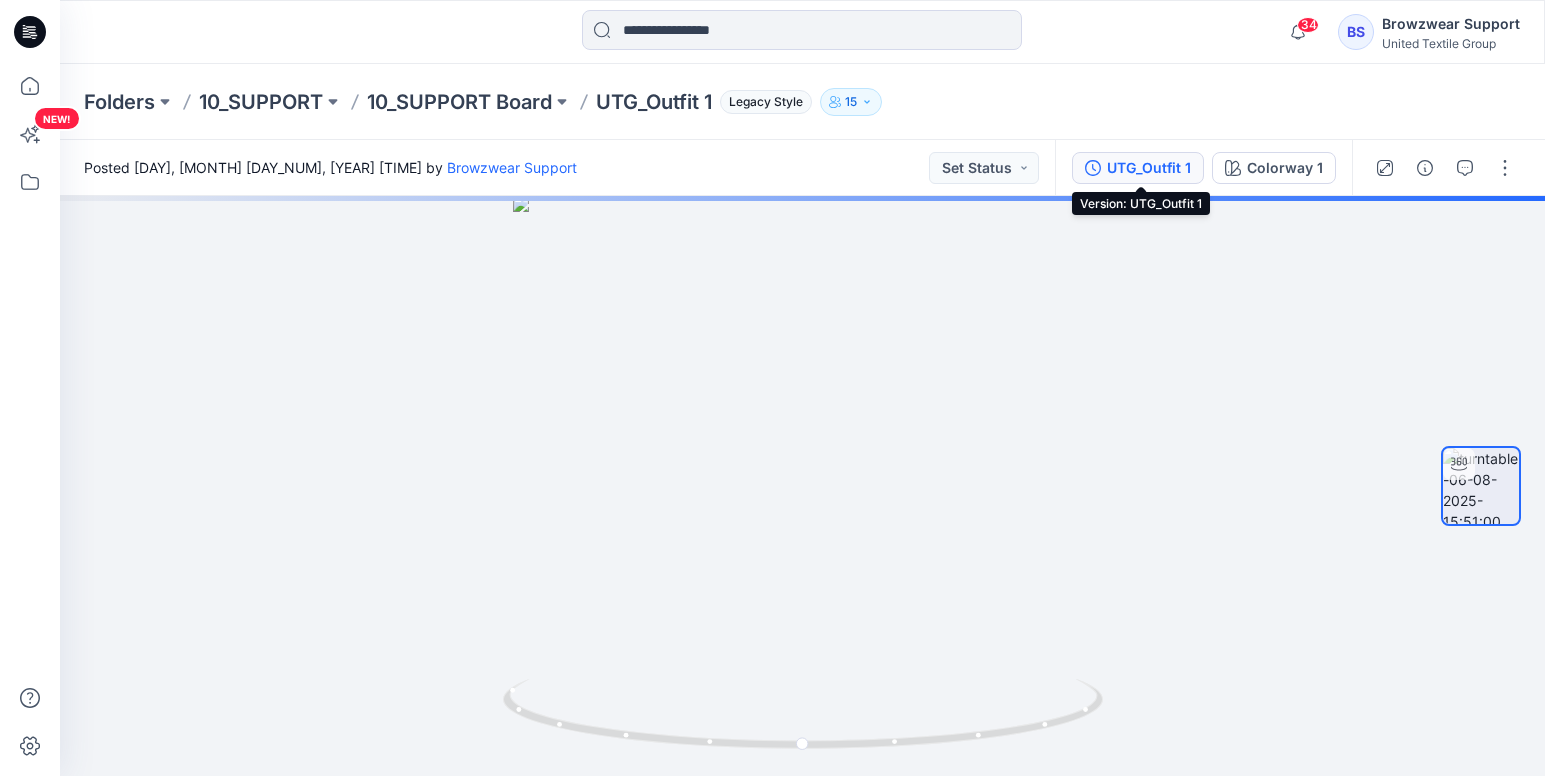 click on "UTG_Outfit 1" at bounding box center (1149, 168) 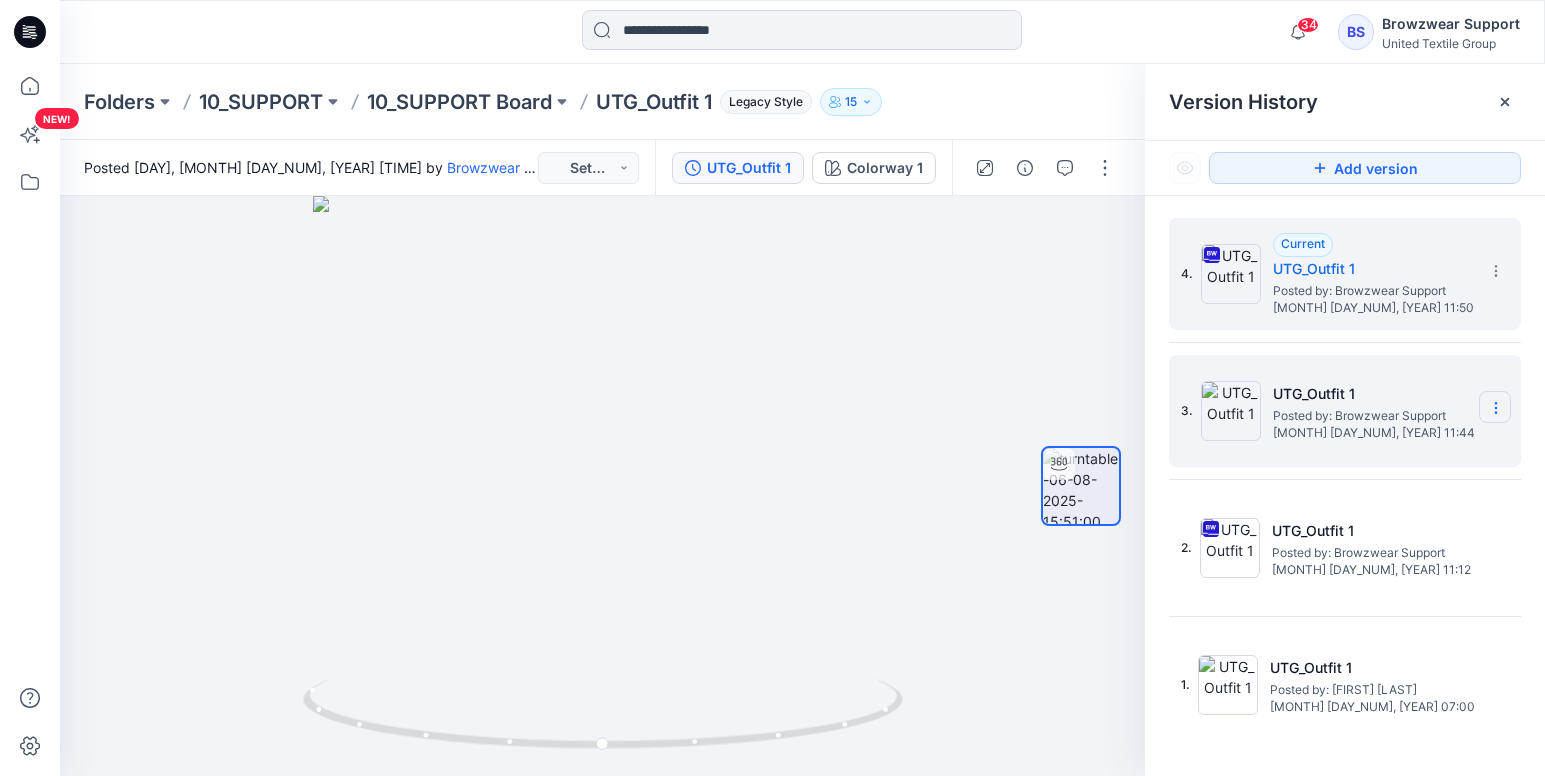 click 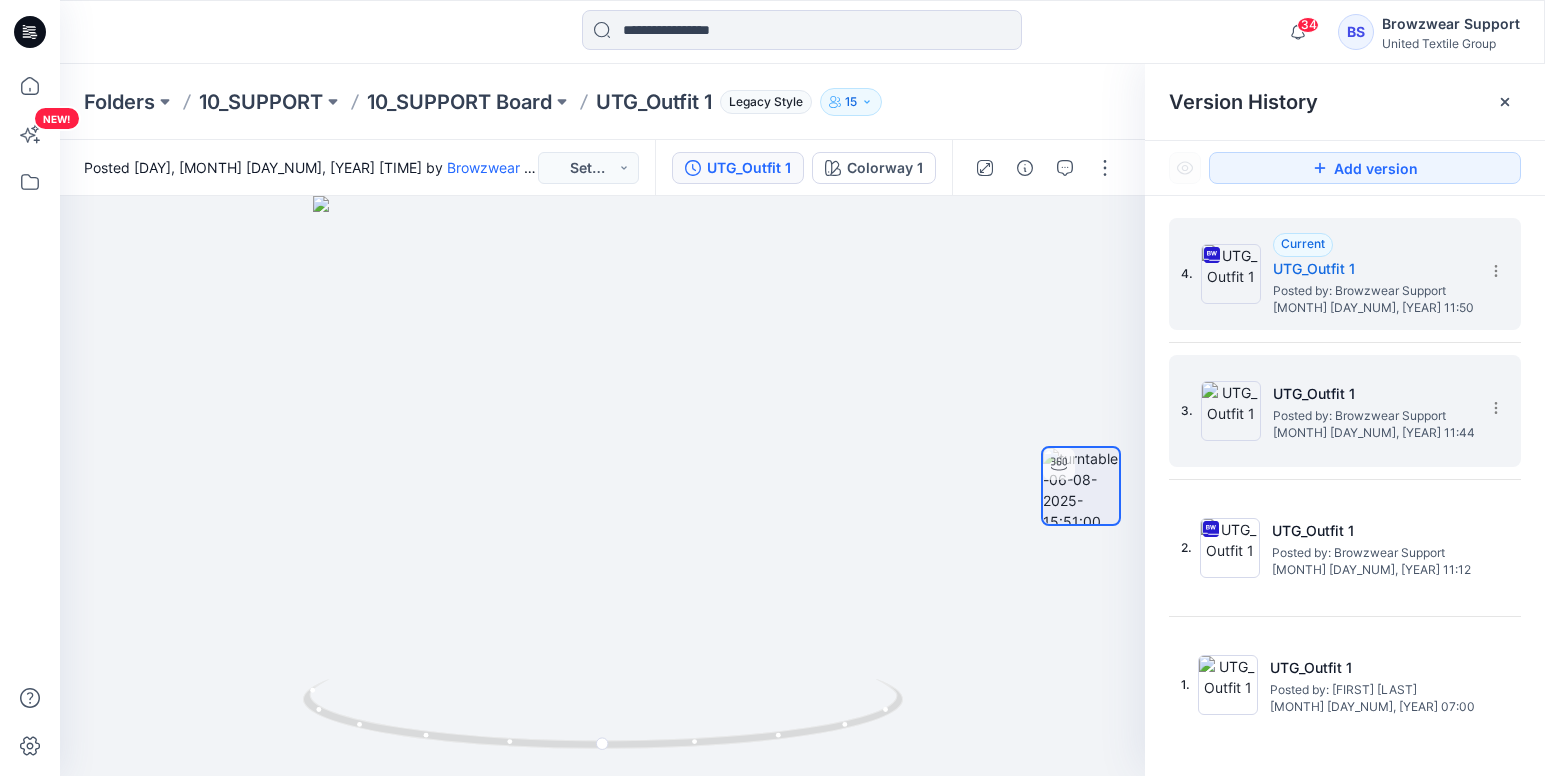 click at bounding box center (1231, 411) 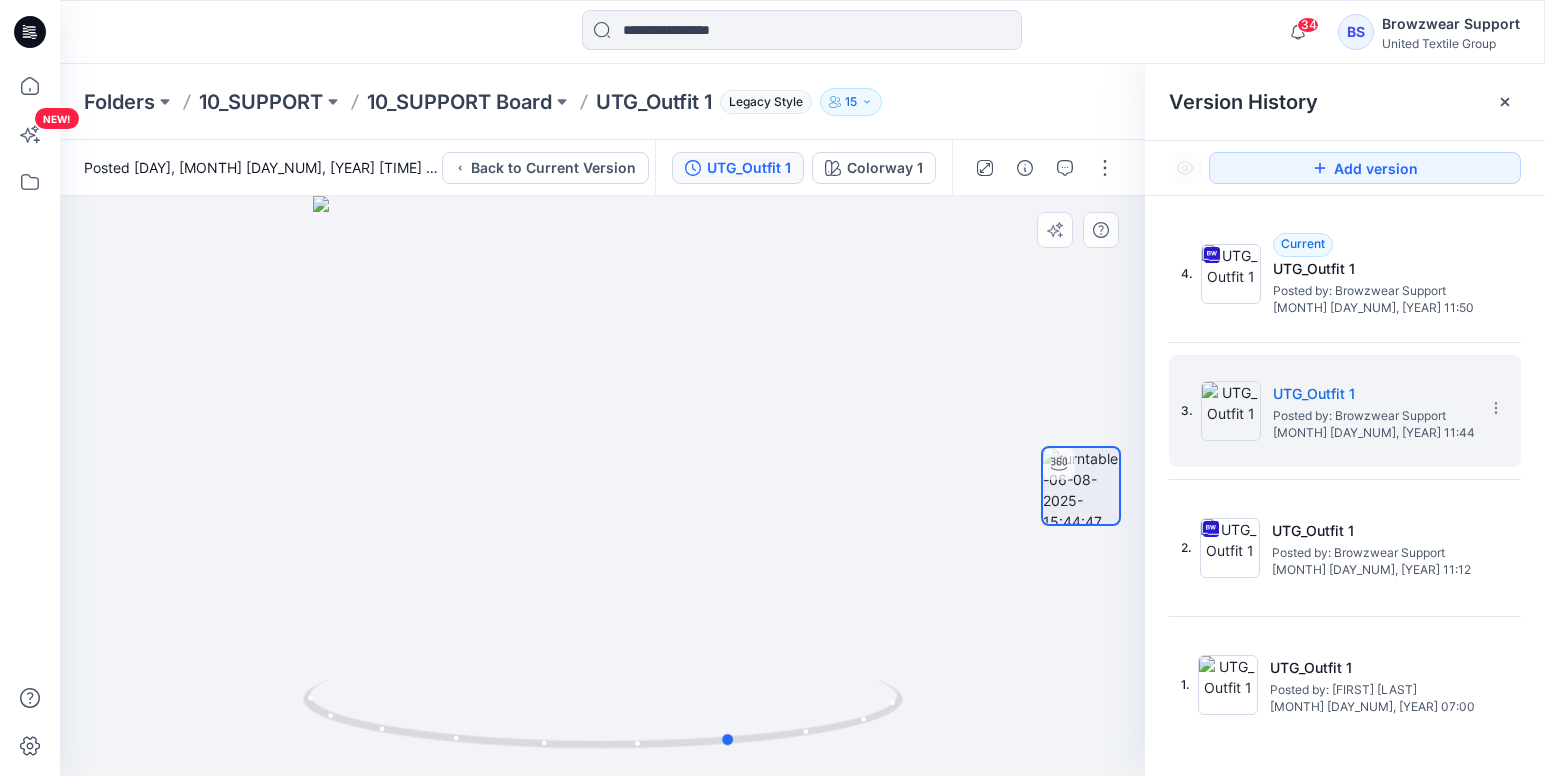 drag, startPoint x: 755, startPoint y: 737, endPoint x: 910, endPoint y: 679, distance: 165.49623 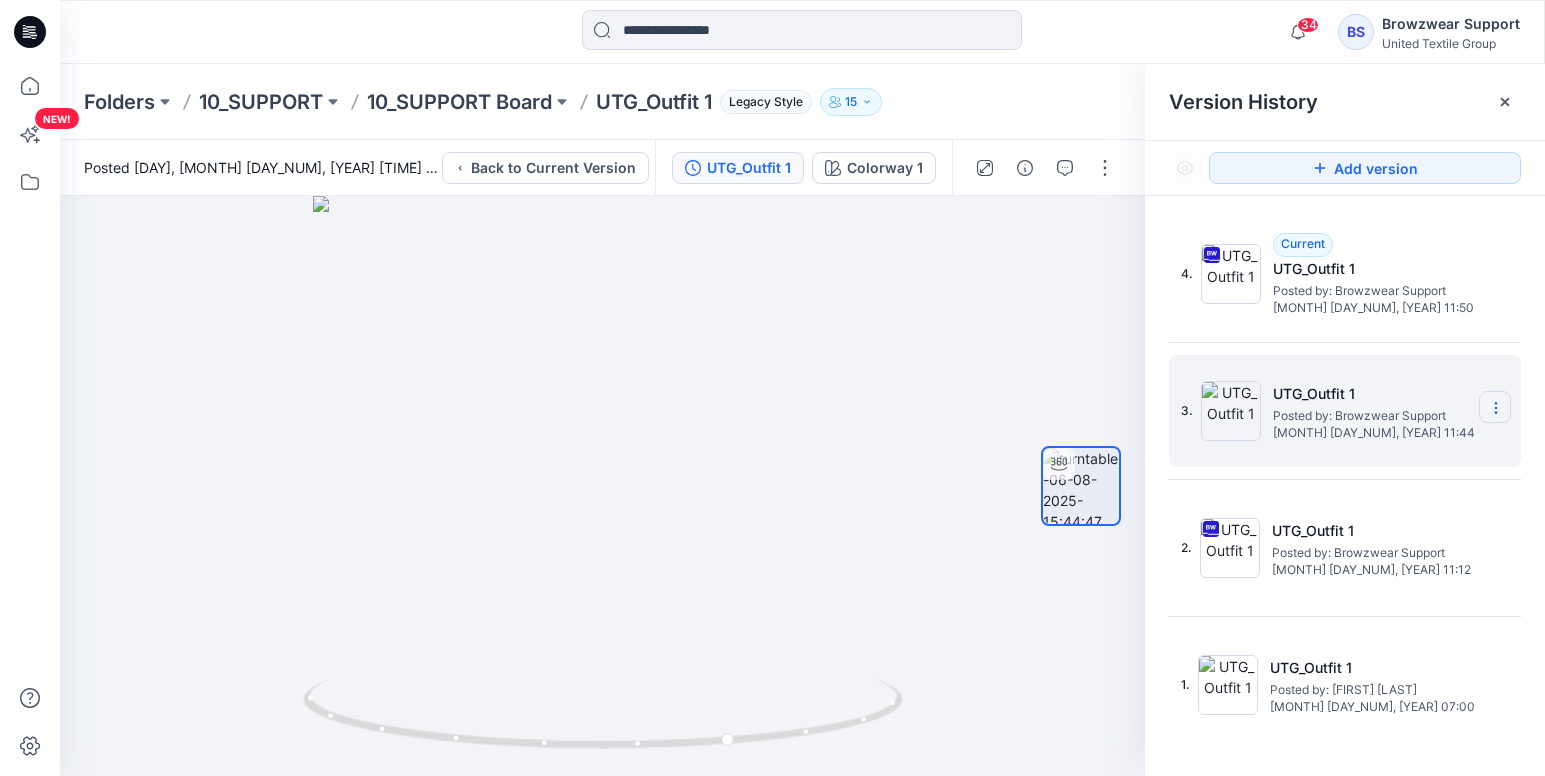 click at bounding box center (1495, 407) 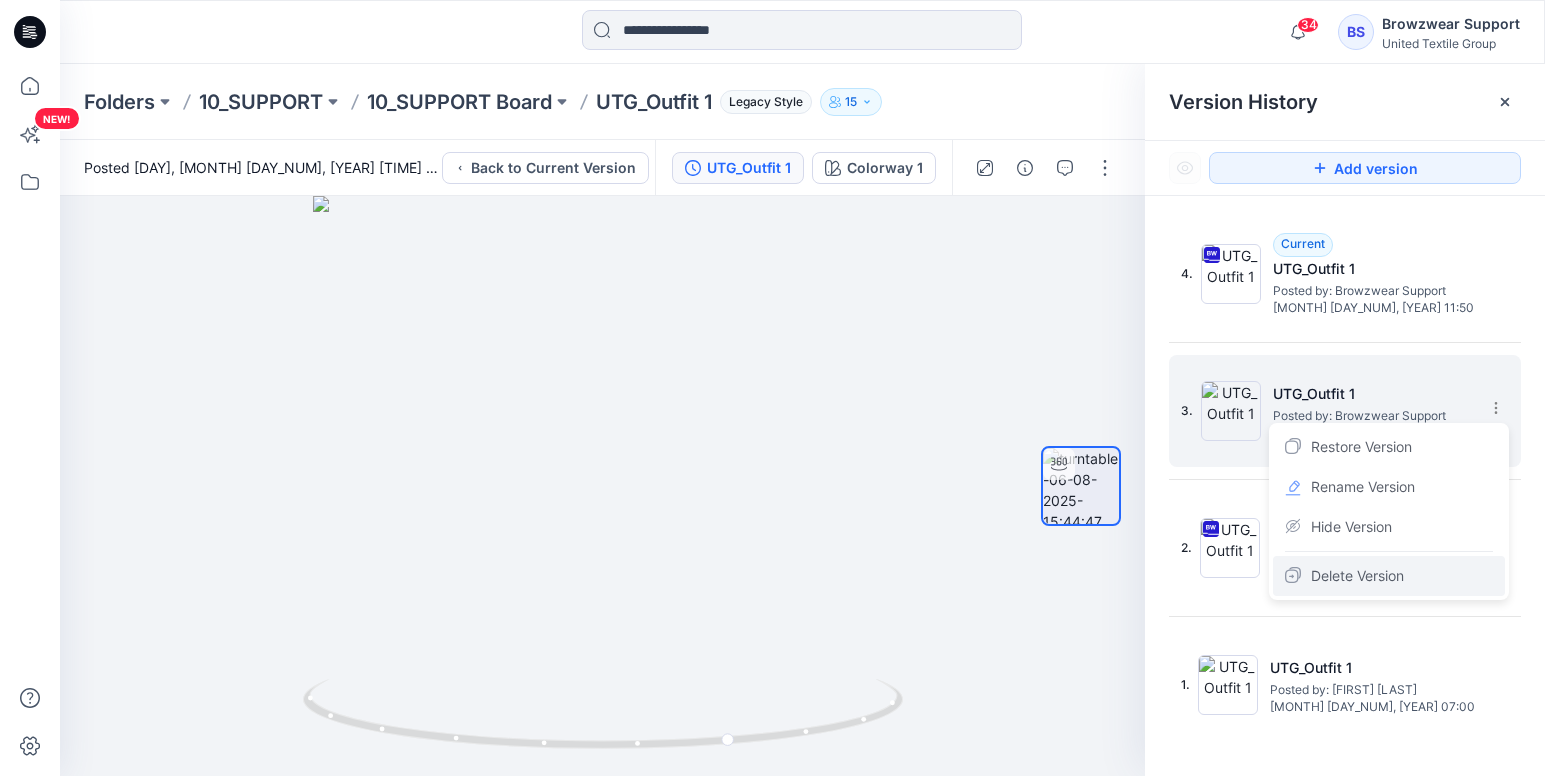 click on "Delete Version" at bounding box center [1357, 576] 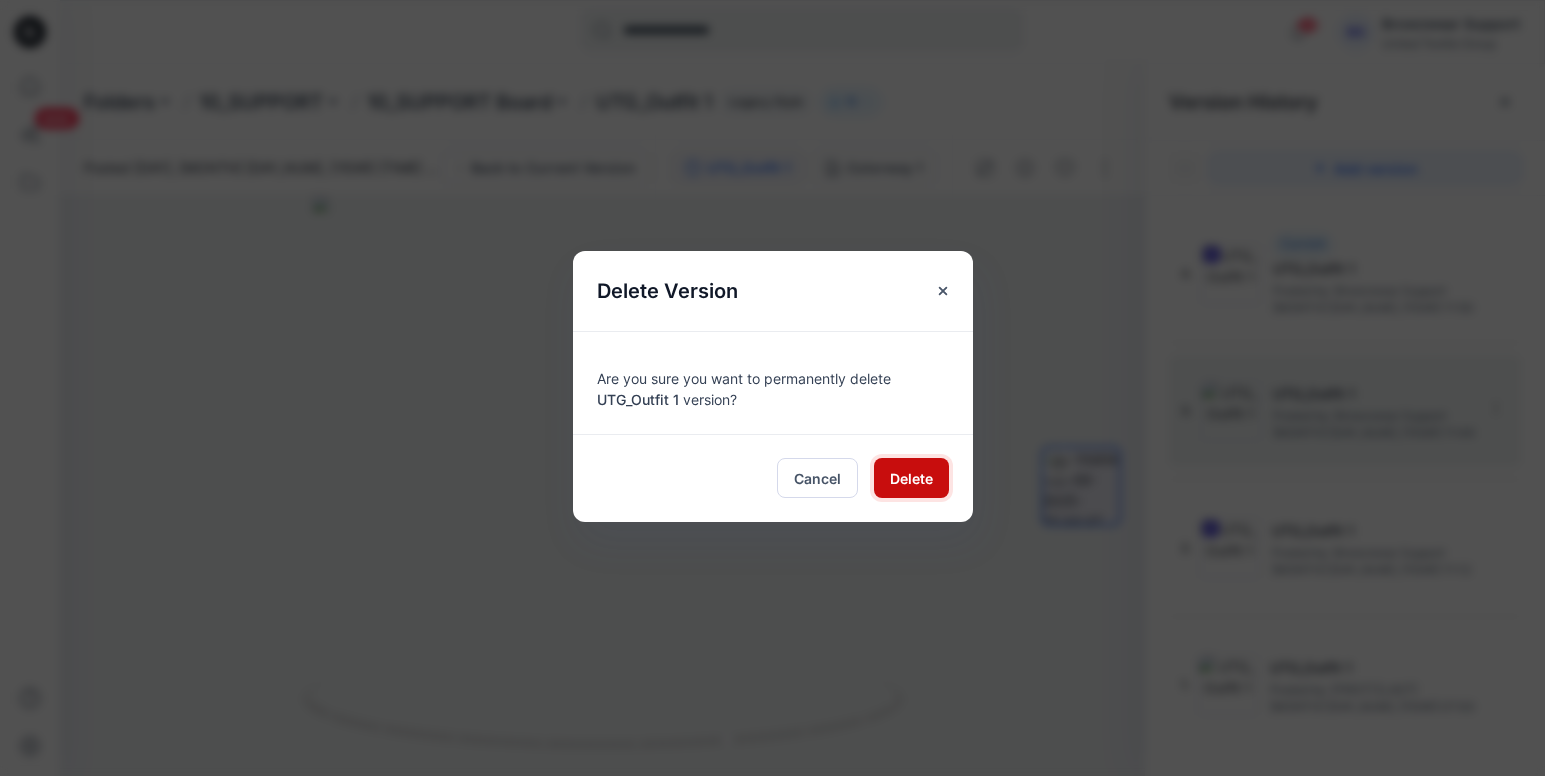 click on "Delete" at bounding box center (911, 478) 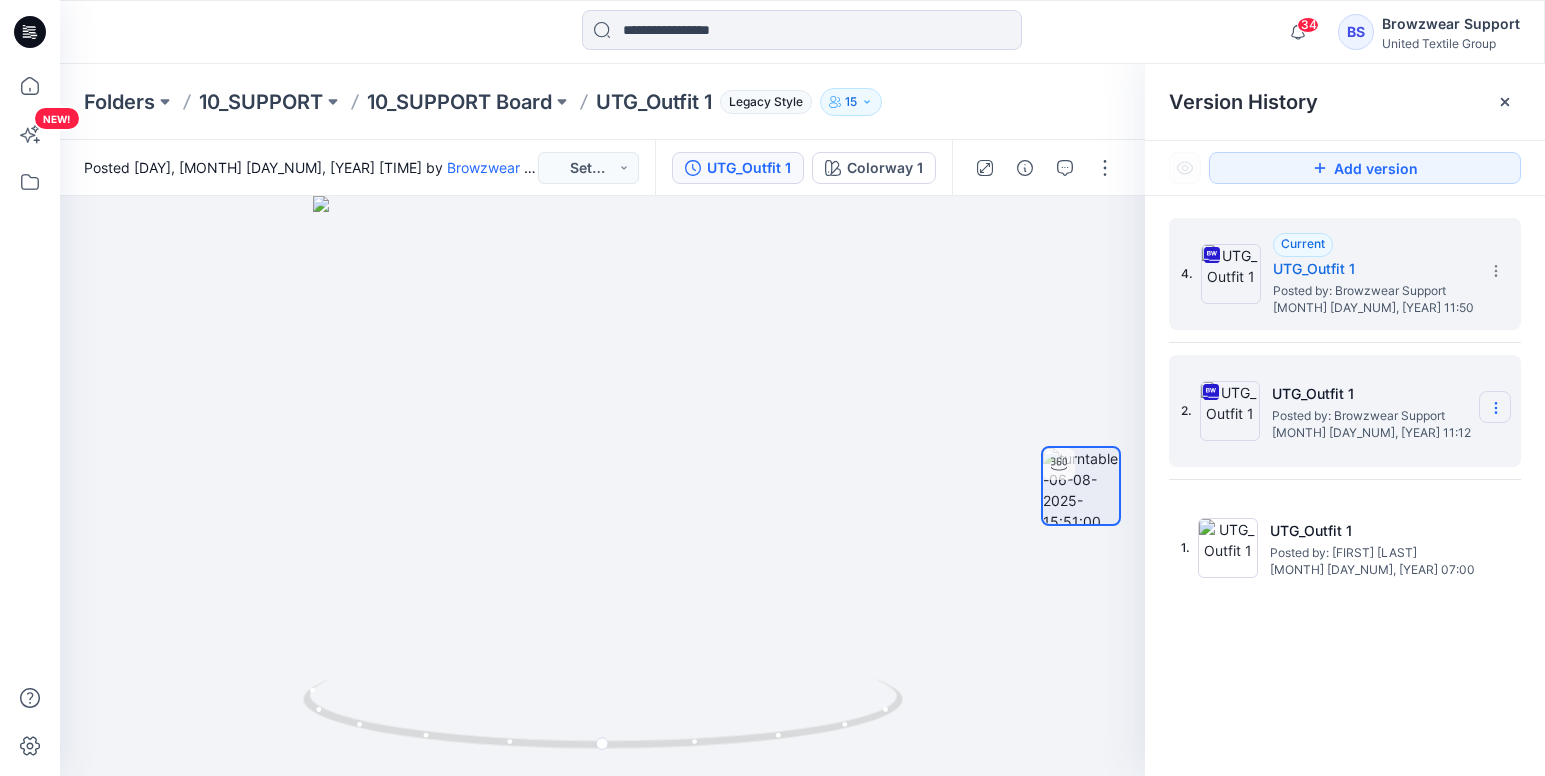 click 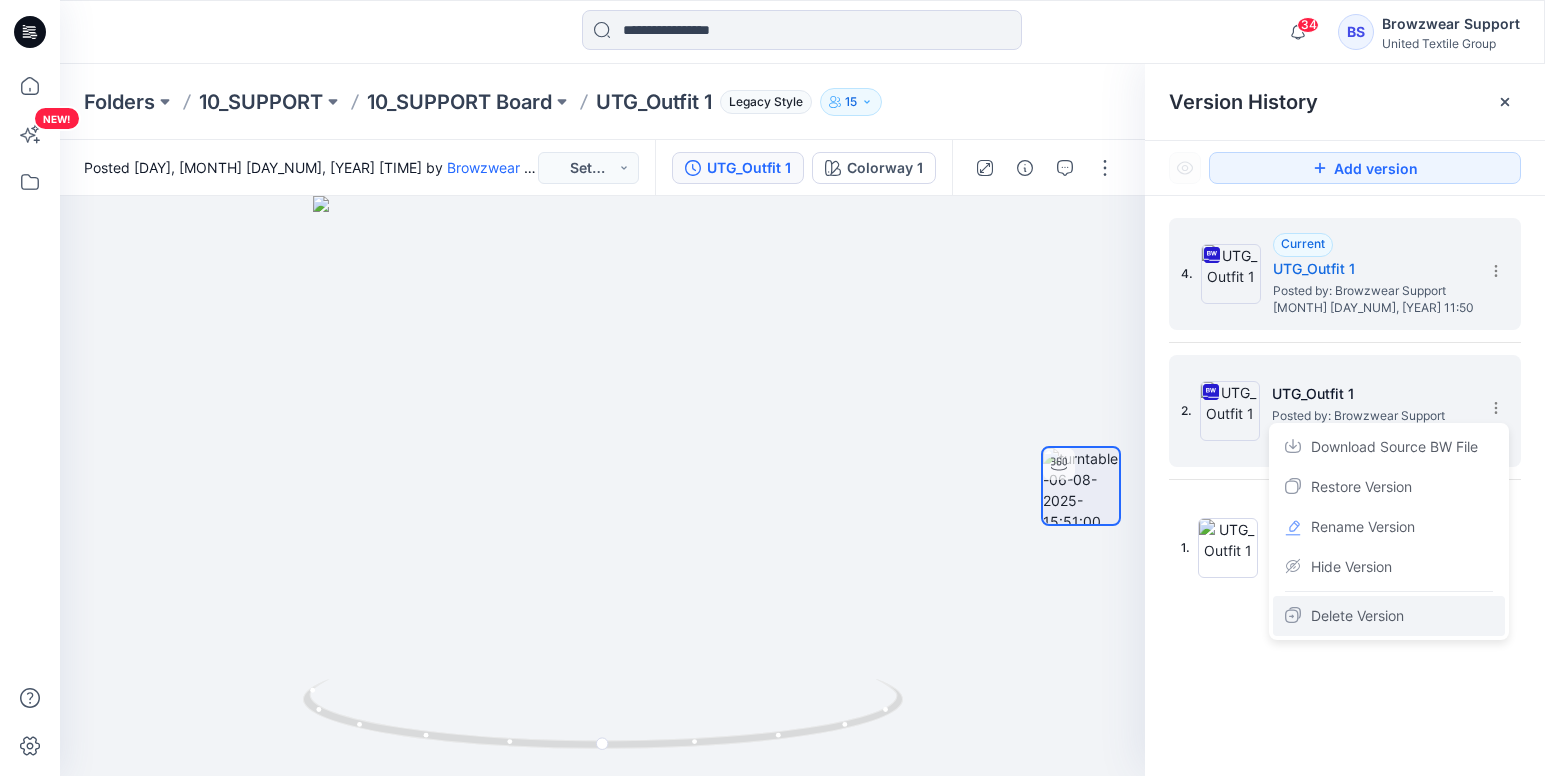 click on "Delete Version" at bounding box center (1357, 616) 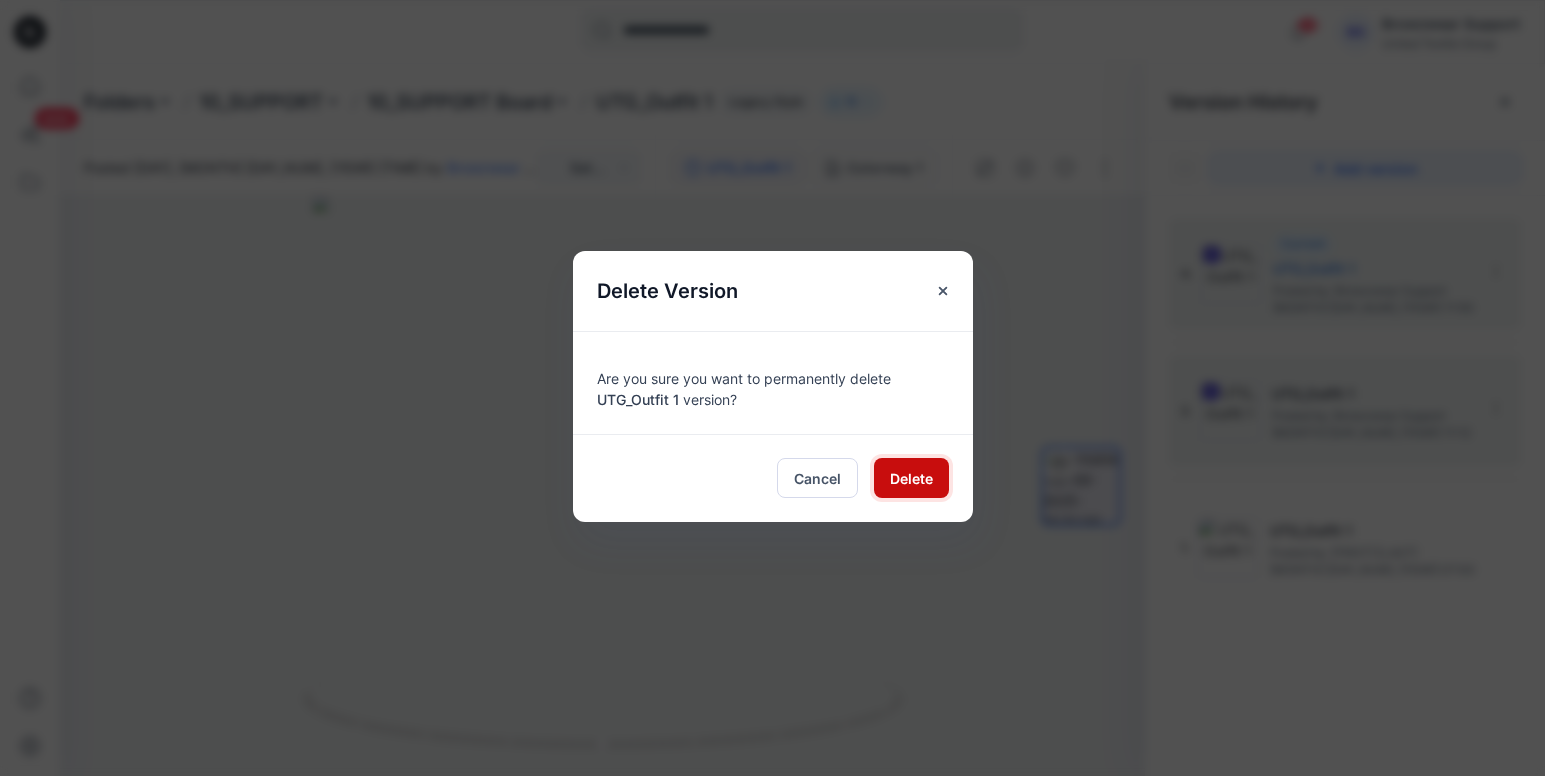 click on "Delete" at bounding box center [911, 478] 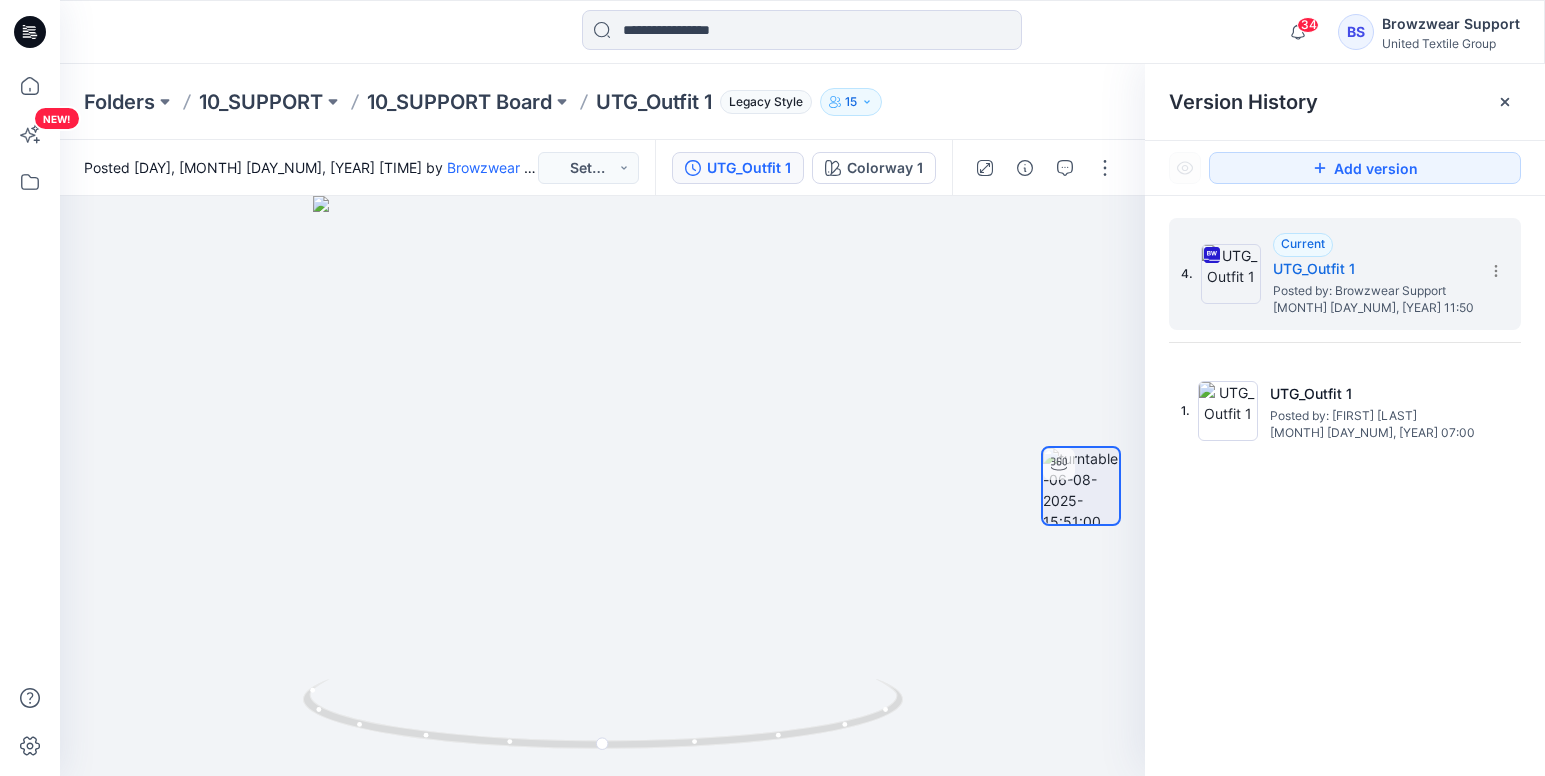 click on "4.   Current UTG_Outfit 1 Posted by: Browzwear Support August 06, 2025 11:50 1.   UTG_Outfit 1 Posted by: Marnie Douven August 04, 2025 07:00" at bounding box center (1345, 500) 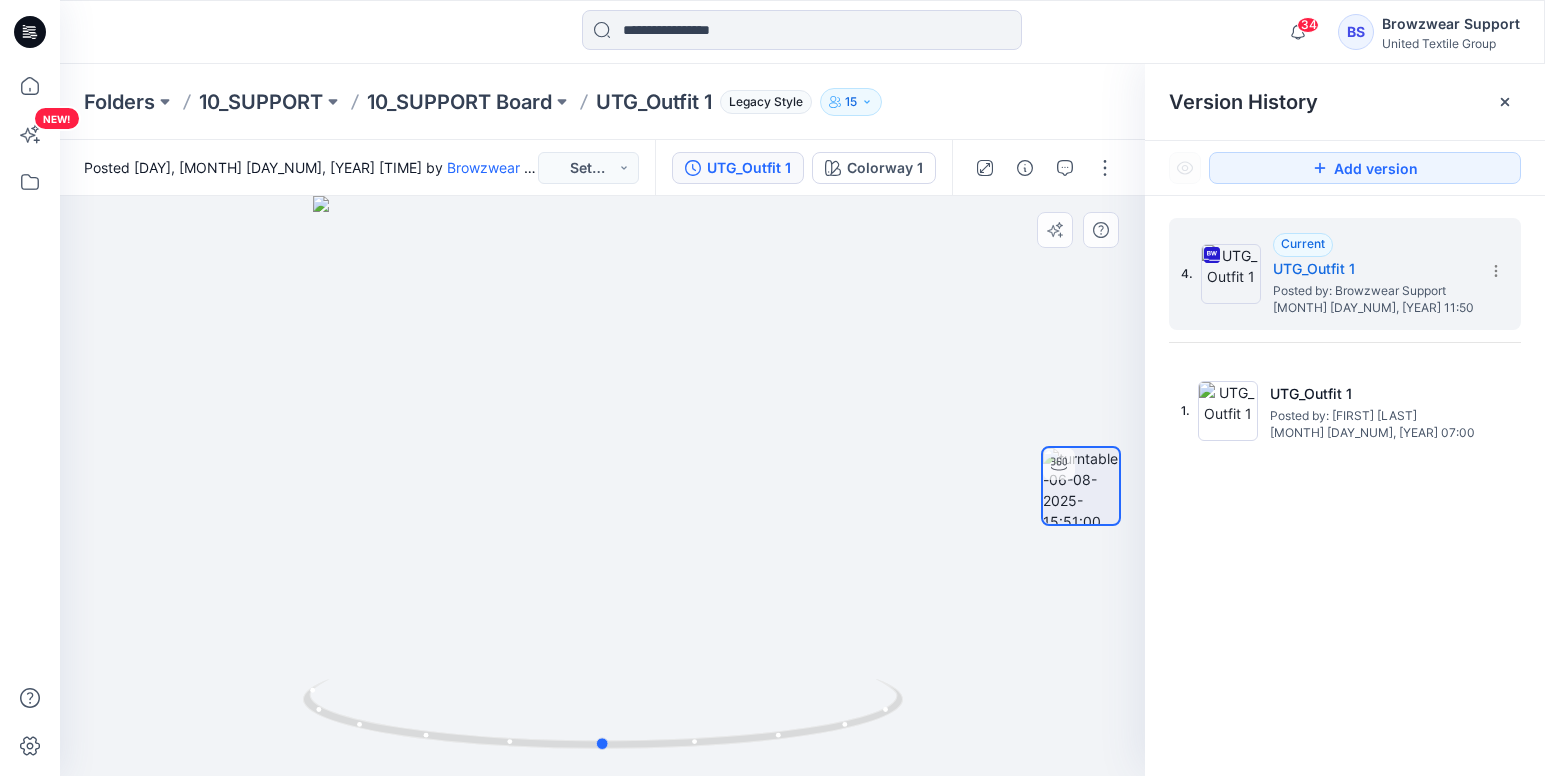 click at bounding box center [602, 486] 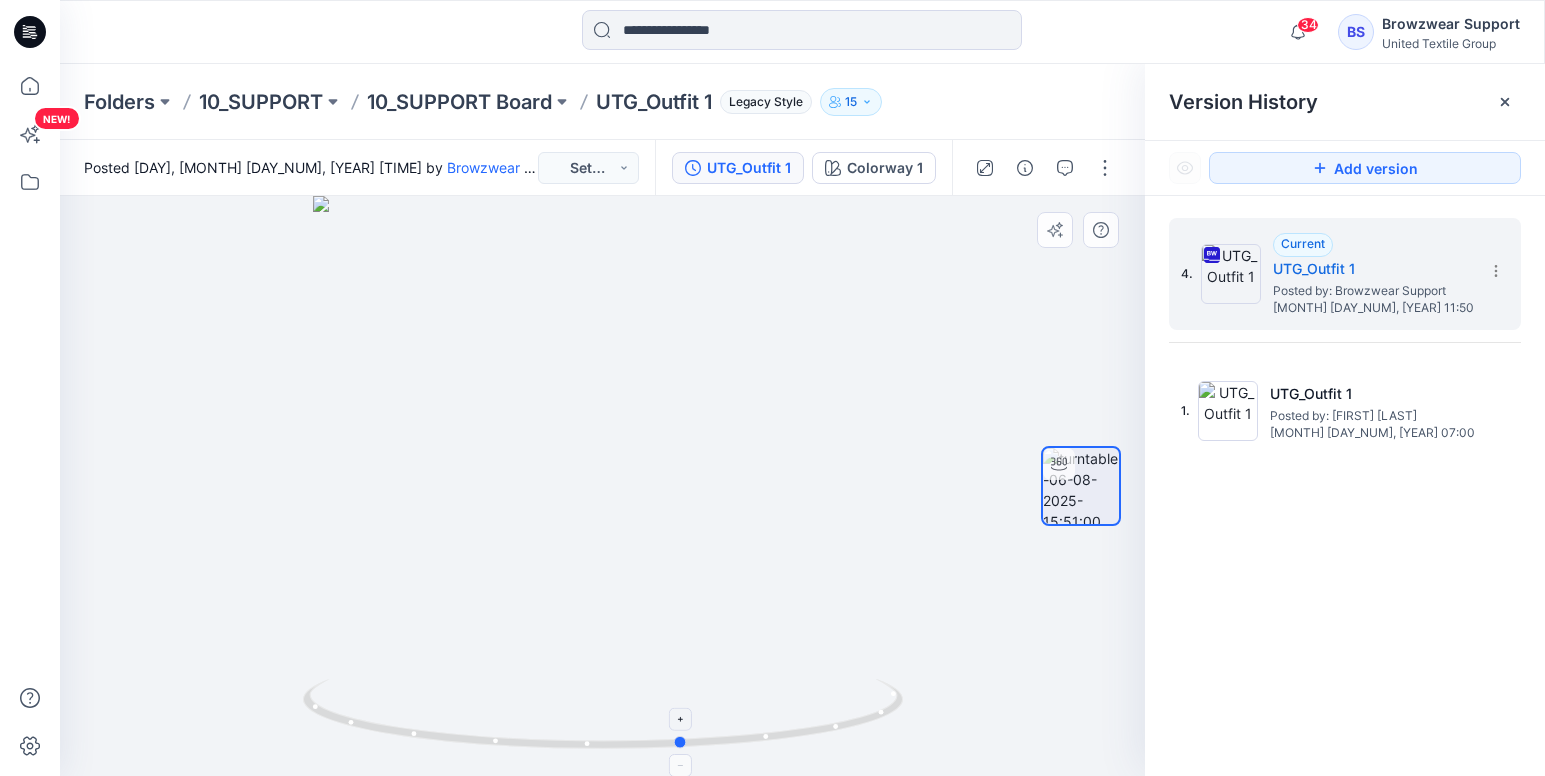 drag, startPoint x: 754, startPoint y: 742, endPoint x: 752, endPoint y: 714, distance: 28.071337 